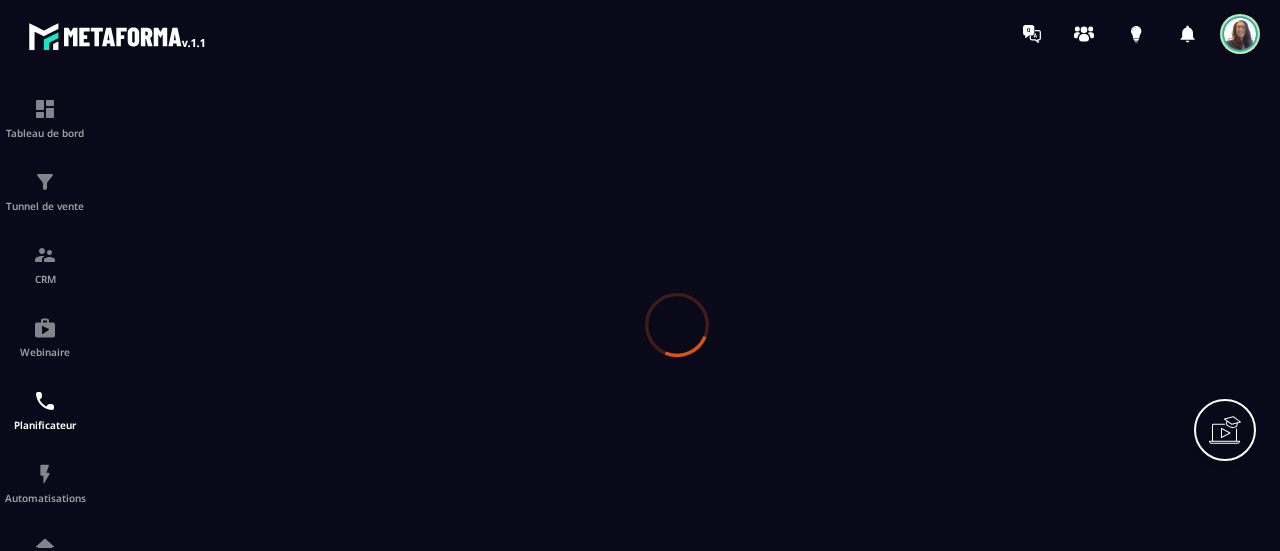 scroll, scrollTop: 0, scrollLeft: 0, axis: both 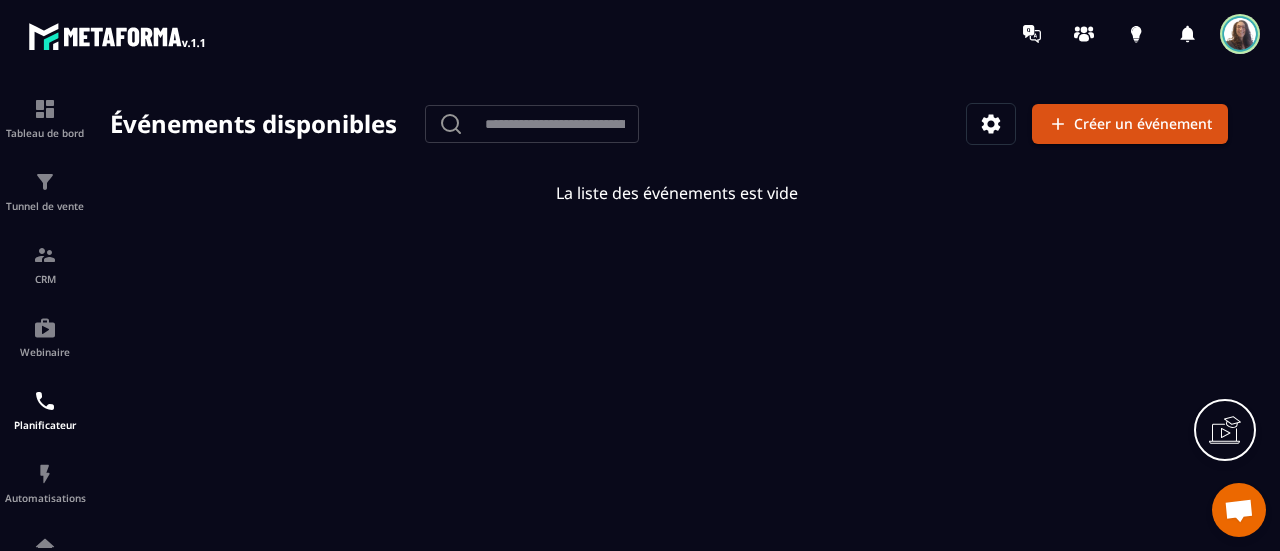 click 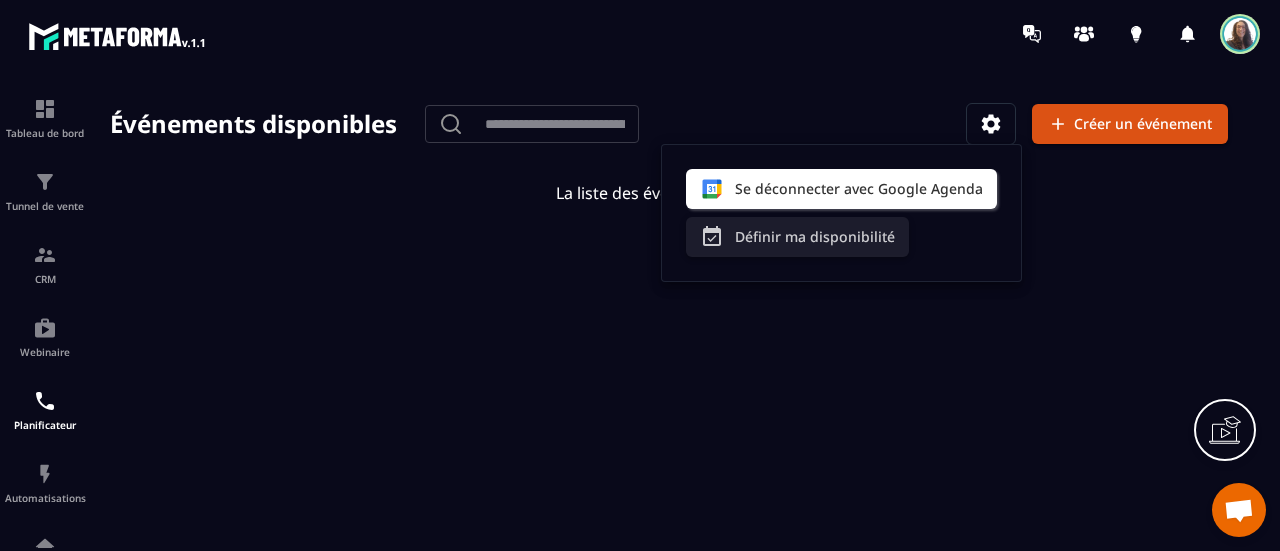 click on "Définir ma disponibilité" at bounding box center (797, 237) 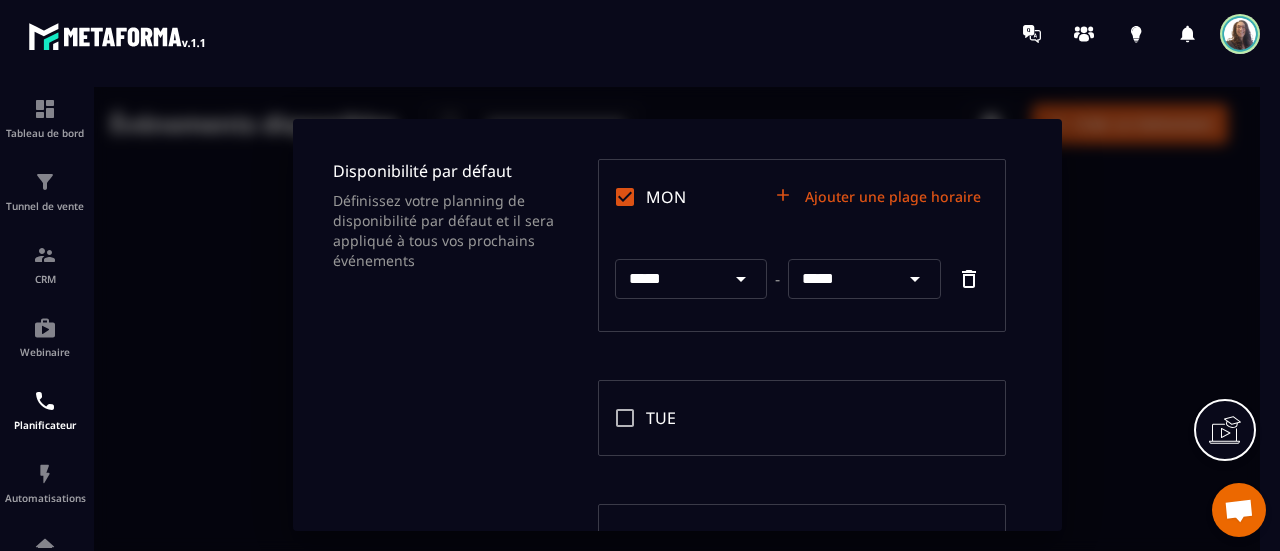 click 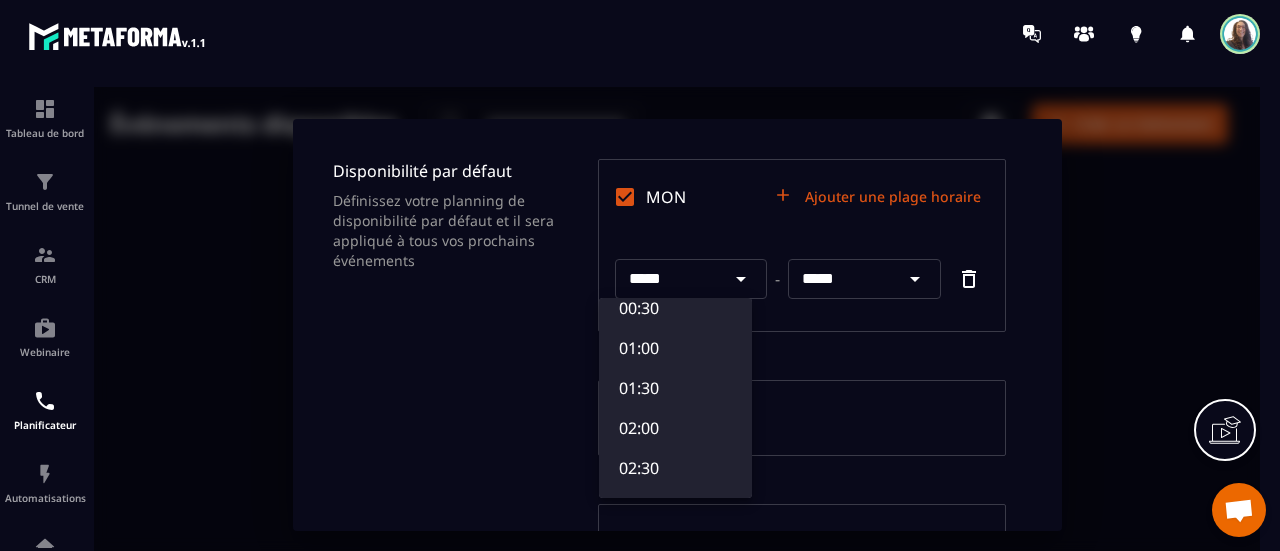 scroll, scrollTop: 100, scrollLeft: 0, axis: vertical 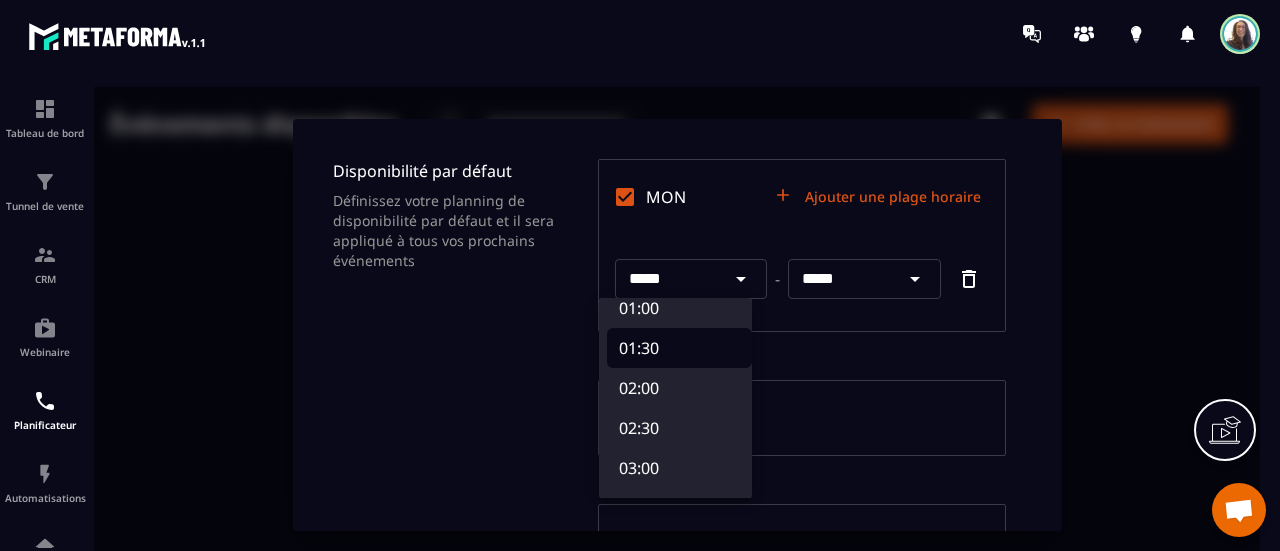 click on "01:30" at bounding box center [679, 348] 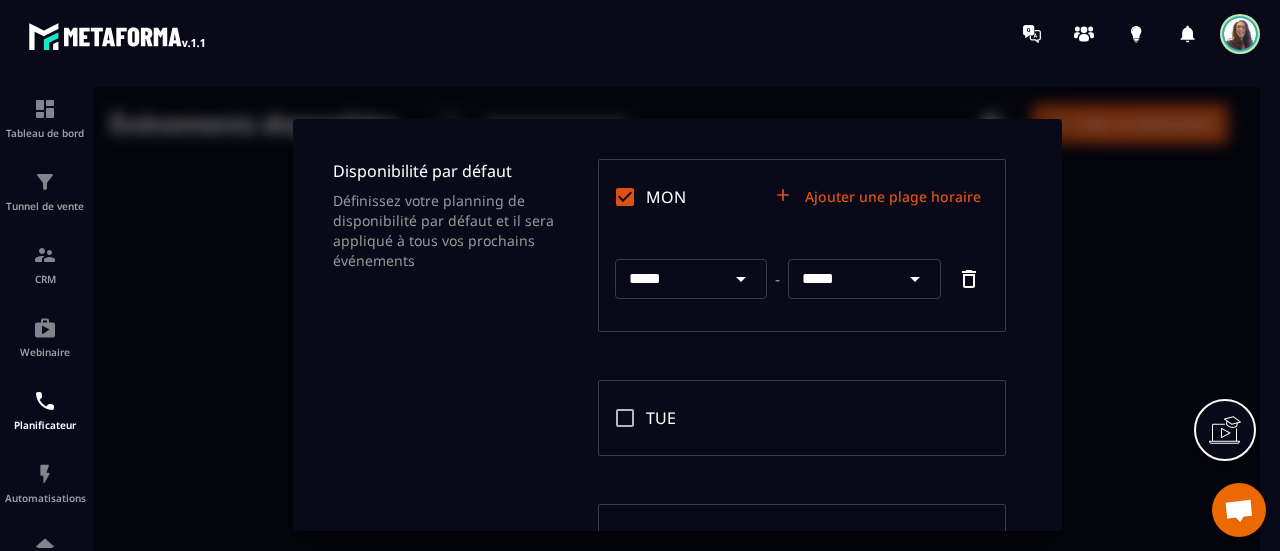 click 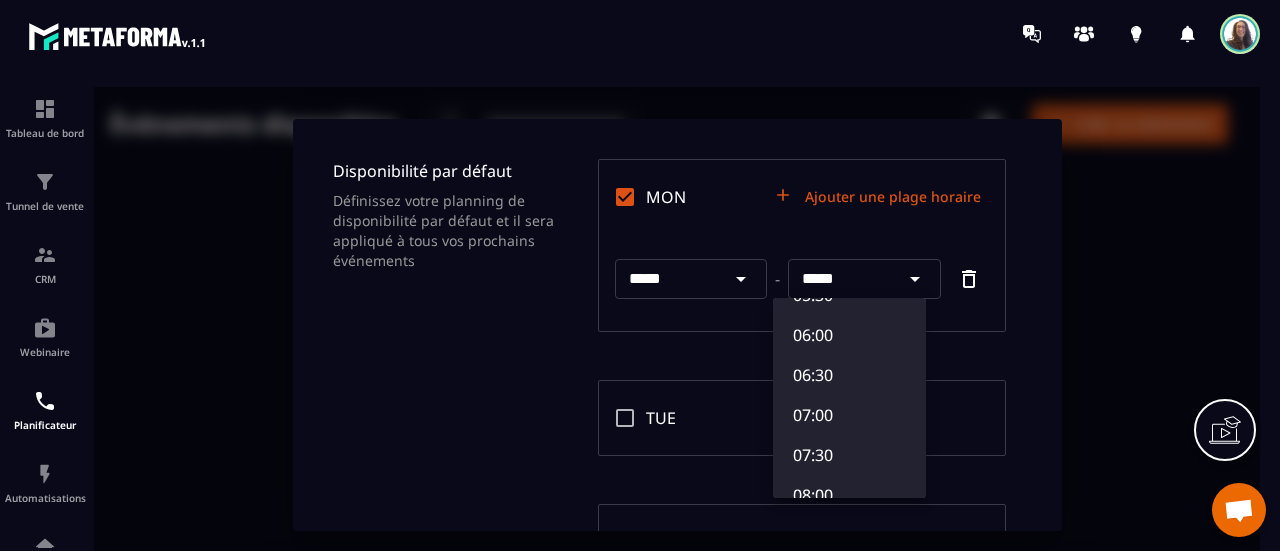 scroll, scrollTop: 500, scrollLeft: 0, axis: vertical 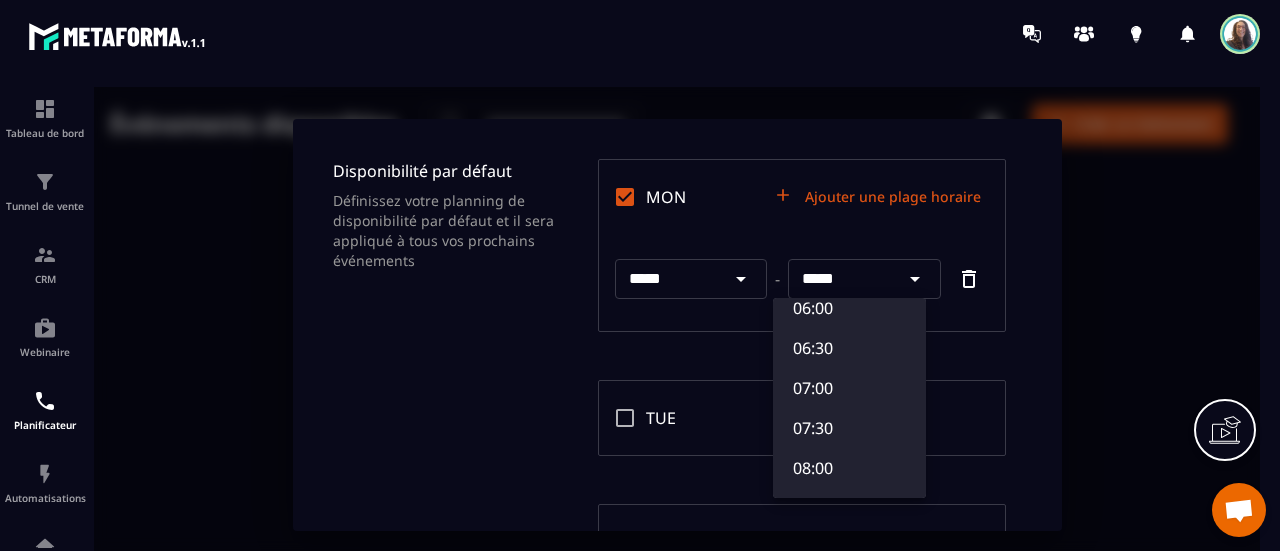 click at bounding box center (677, 325) 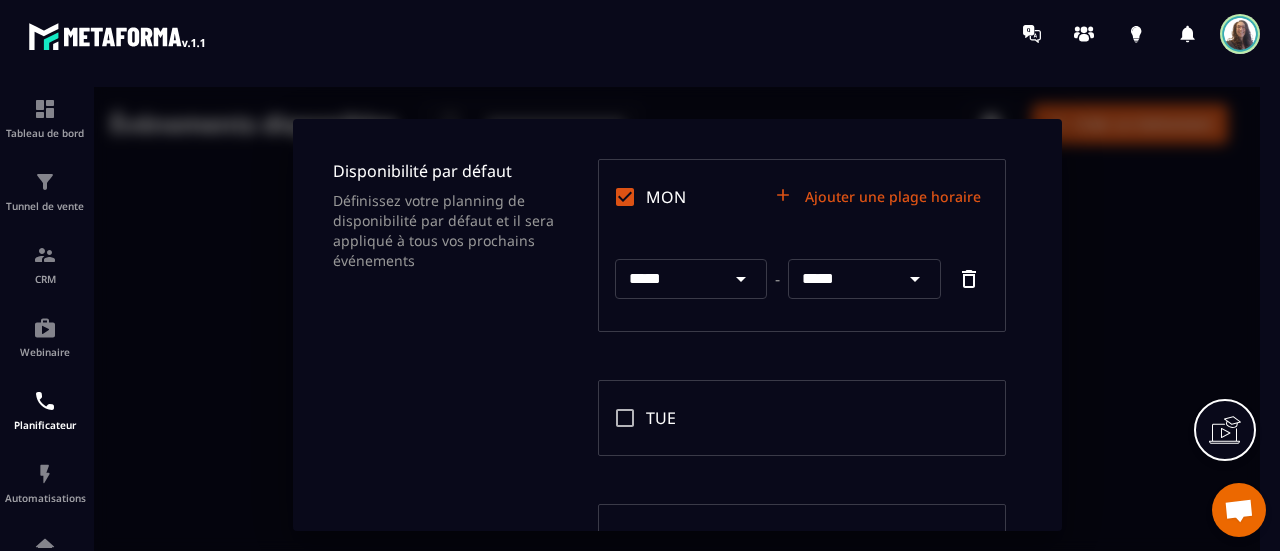 click 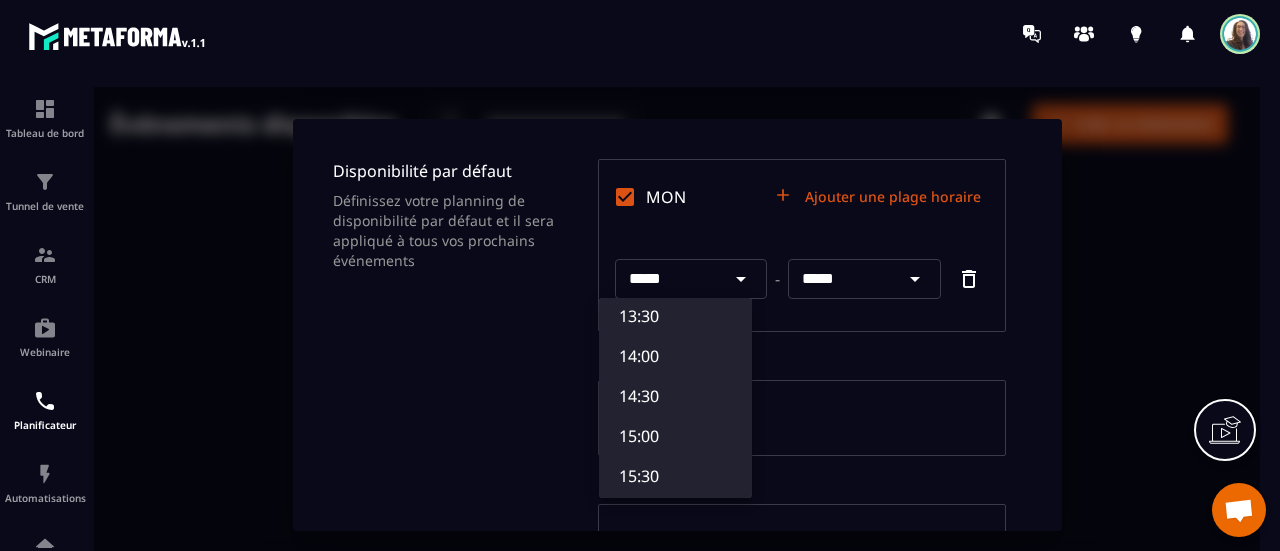 scroll, scrollTop: 1100, scrollLeft: 0, axis: vertical 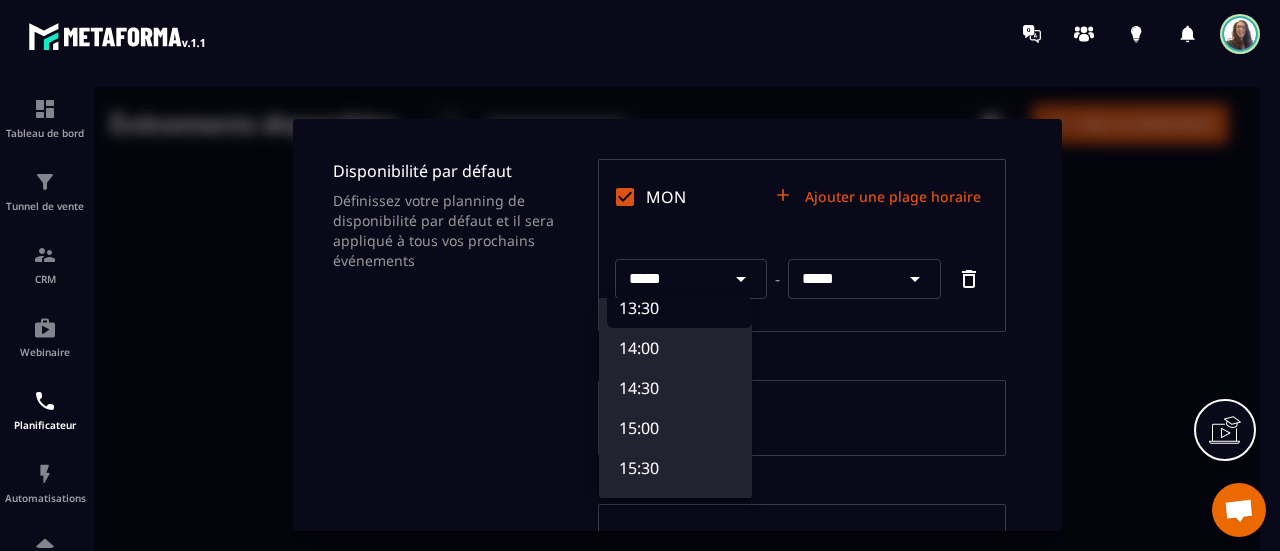 click on "13:30" at bounding box center [679, 308] 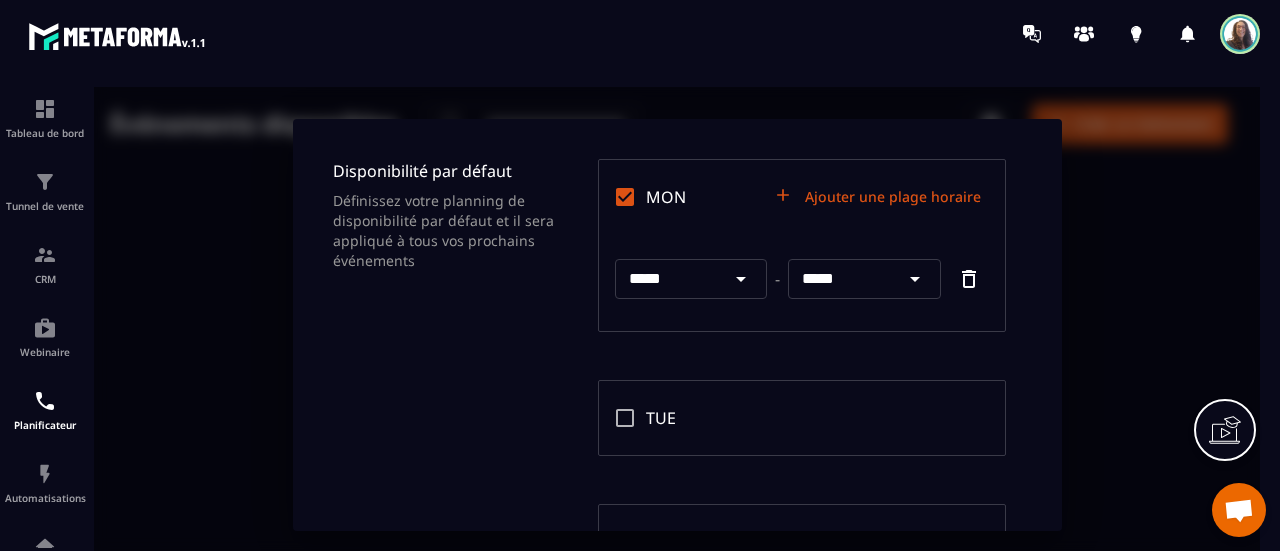 click 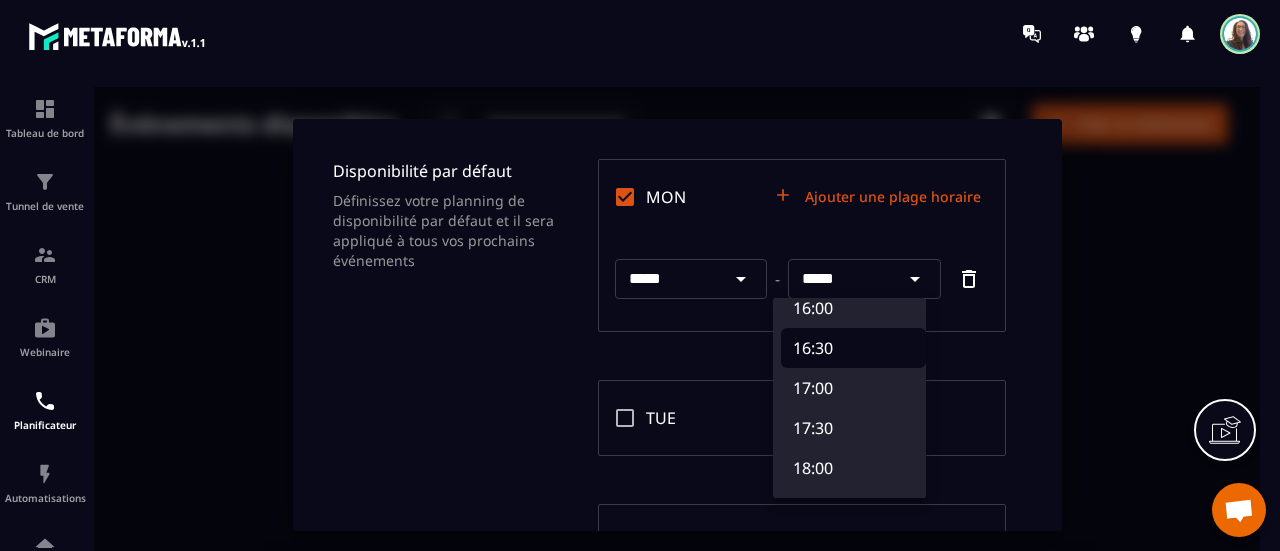 scroll, scrollTop: 1200, scrollLeft: 0, axis: vertical 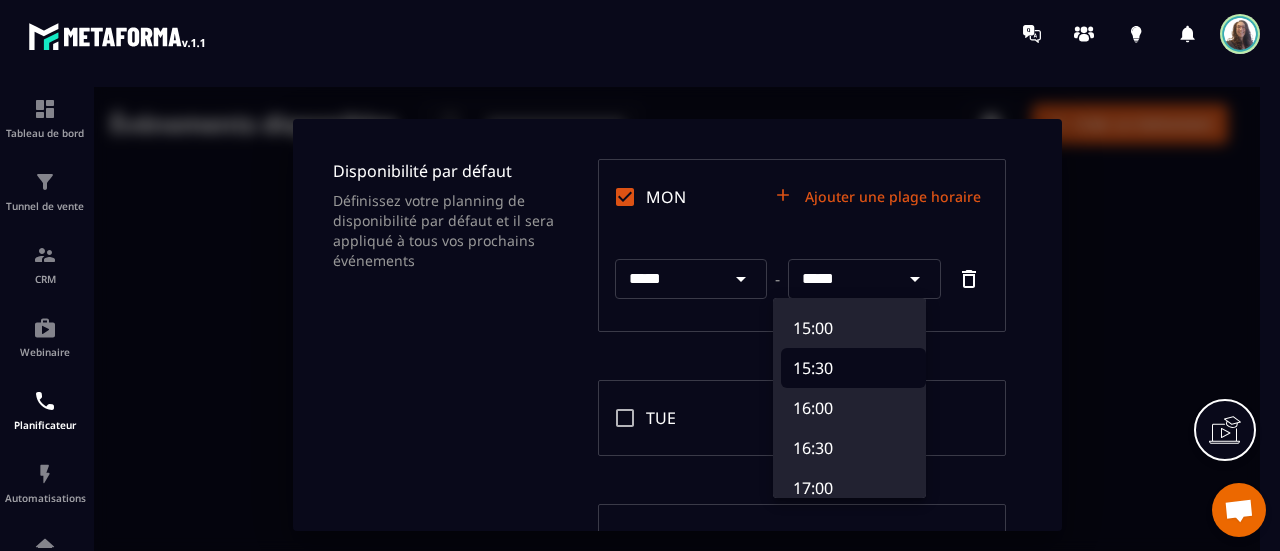 click on "15:30" at bounding box center (853, 368) 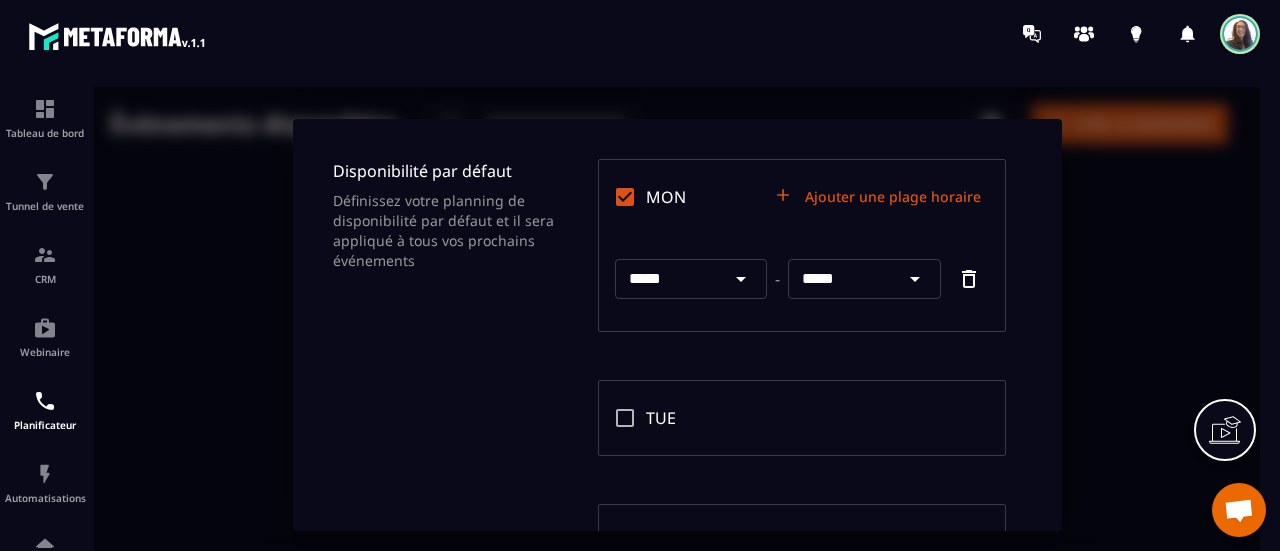 scroll, scrollTop: 100, scrollLeft: 0, axis: vertical 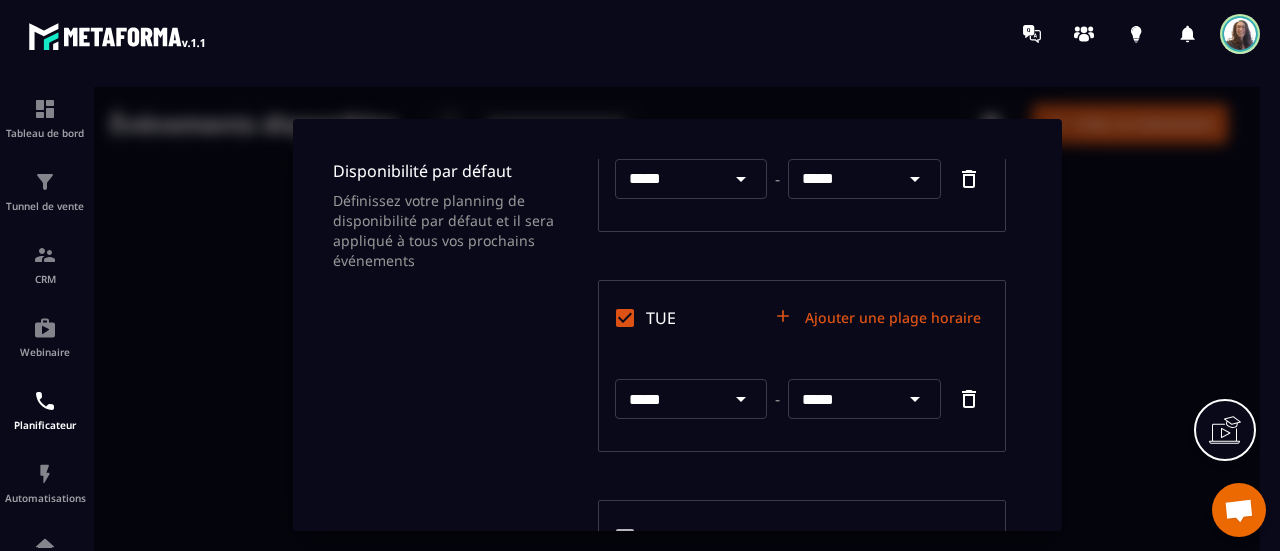 click 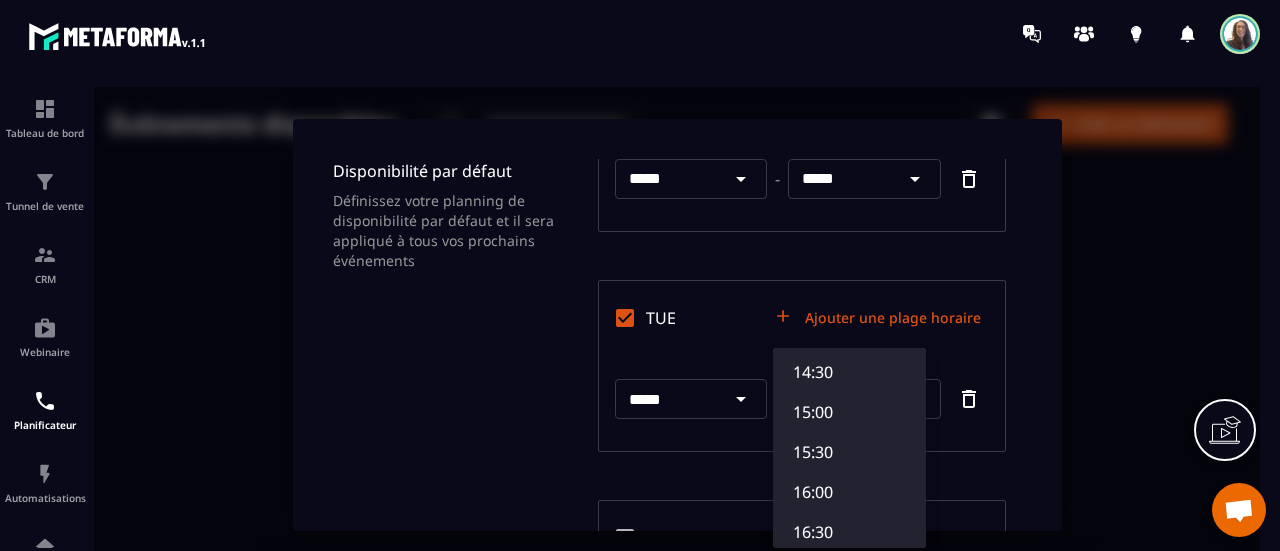 scroll, scrollTop: 1200, scrollLeft: 0, axis: vertical 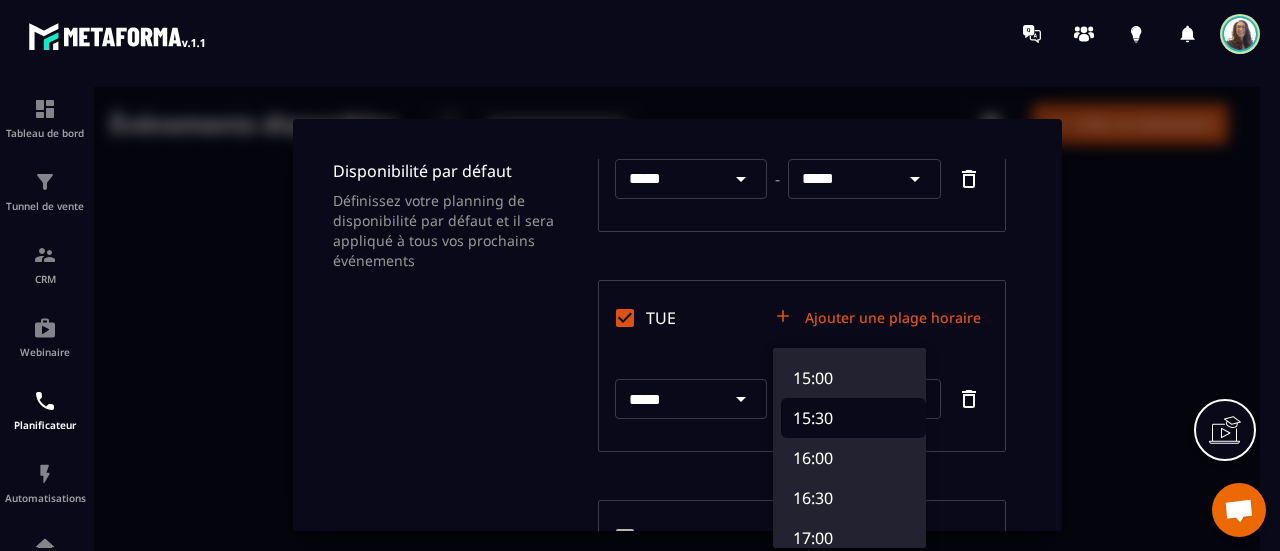 click on "15:30" at bounding box center [853, 418] 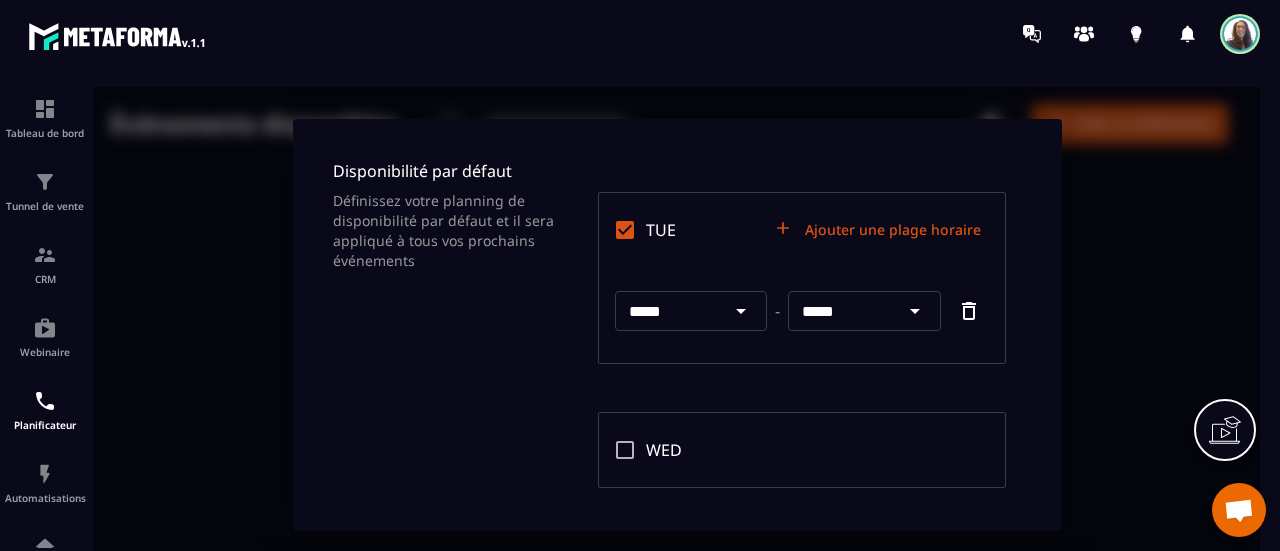 scroll, scrollTop: 300, scrollLeft: 0, axis: vertical 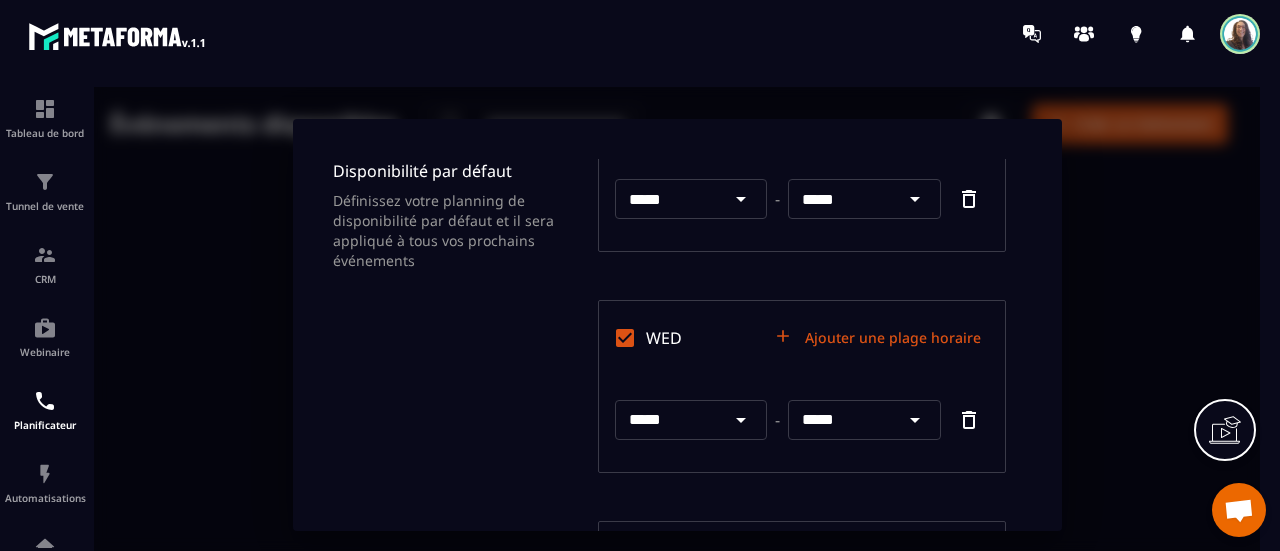 click 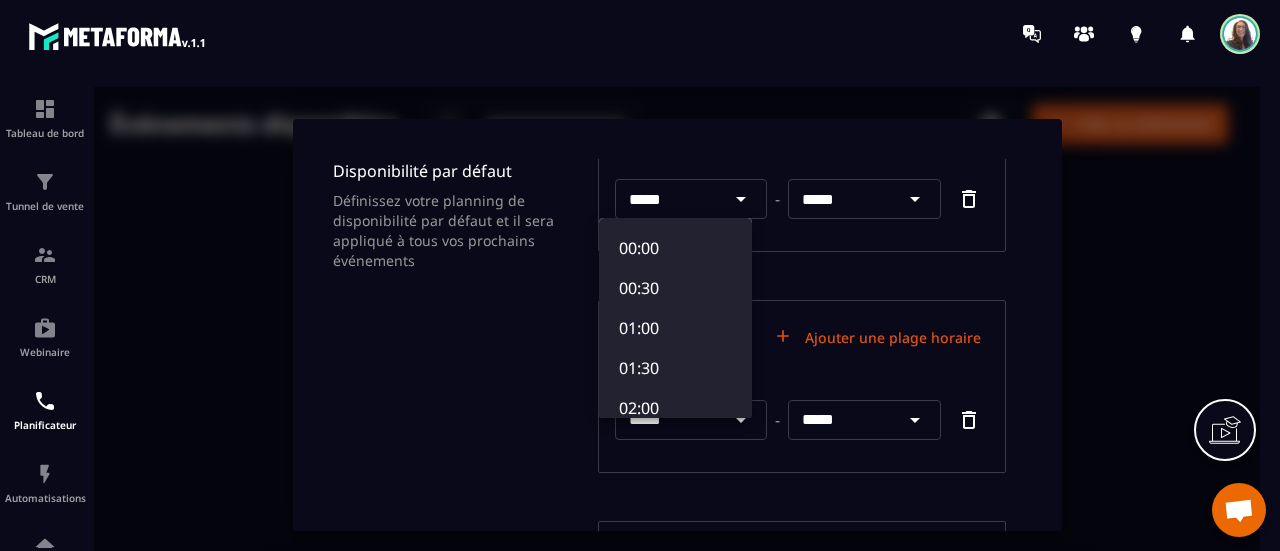 click at bounding box center [677, 325] 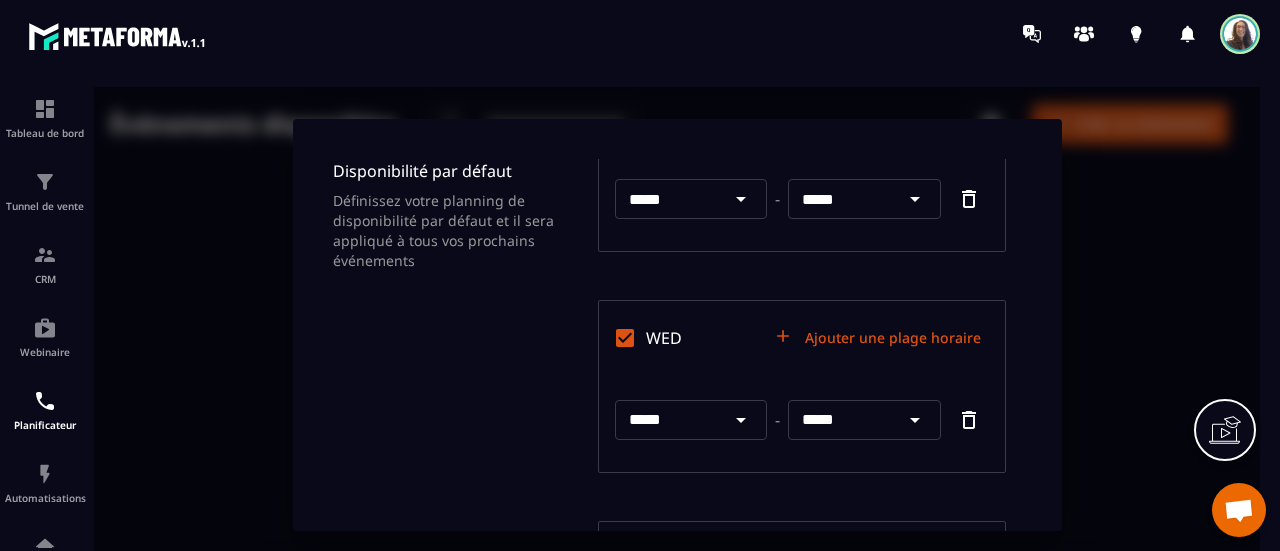 click 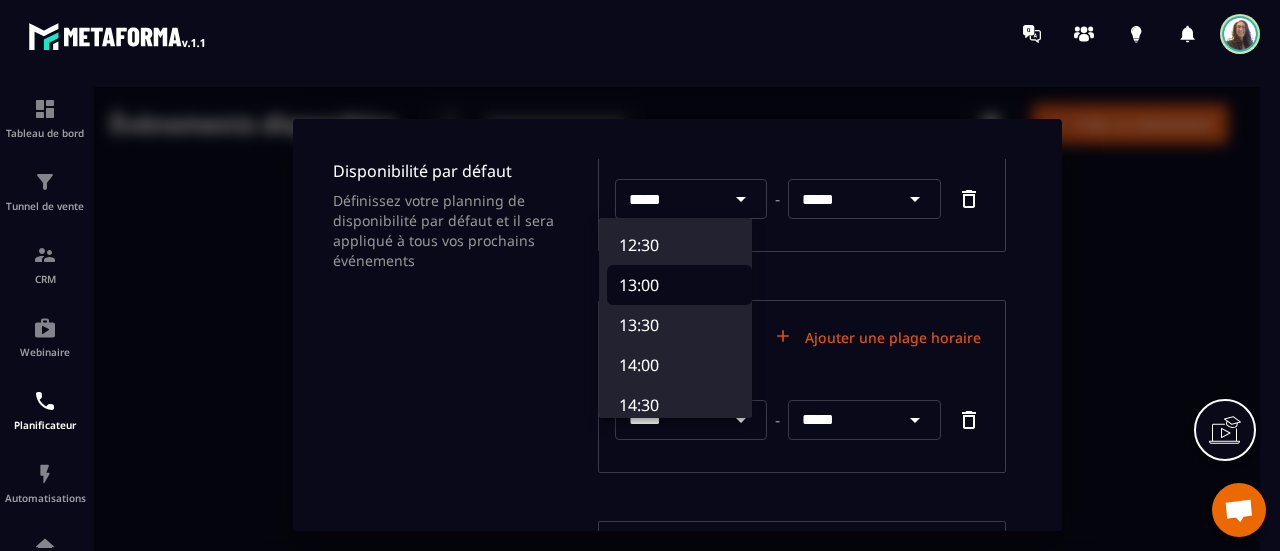 scroll, scrollTop: 1100, scrollLeft: 0, axis: vertical 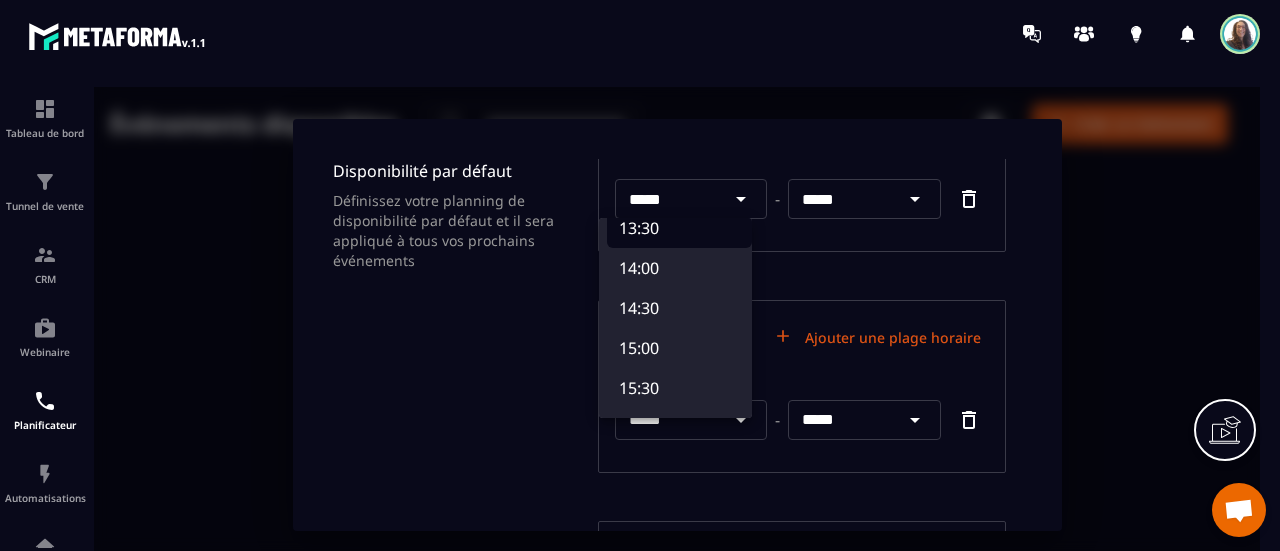 click on "13:30" at bounding box center (679, 228) 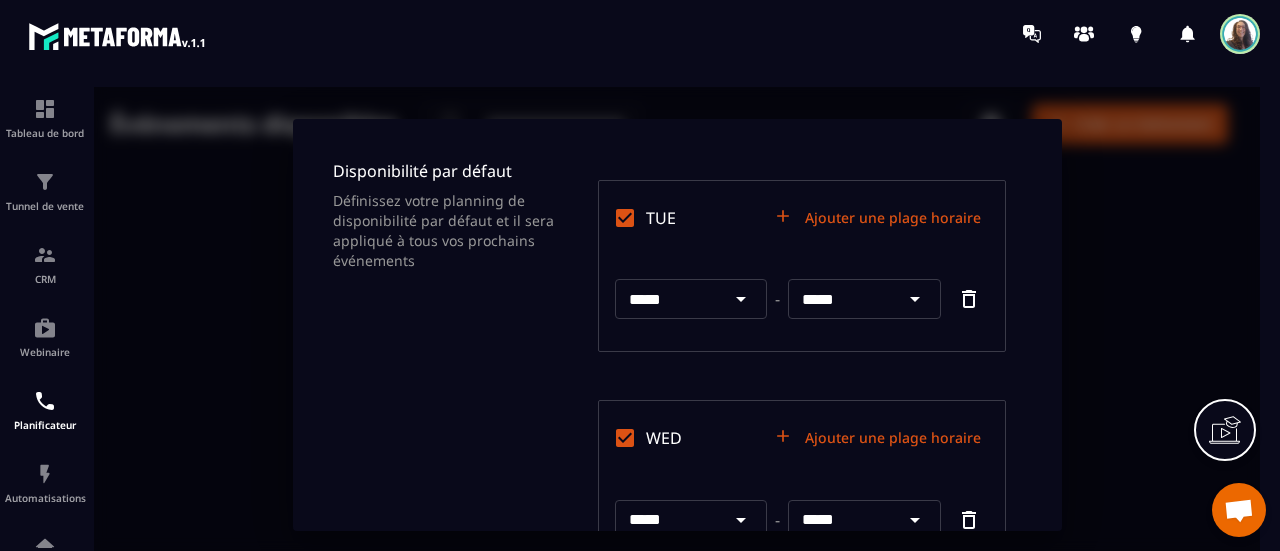 scroll, scrollTop: 0, scrollLeft: 0, axis: both 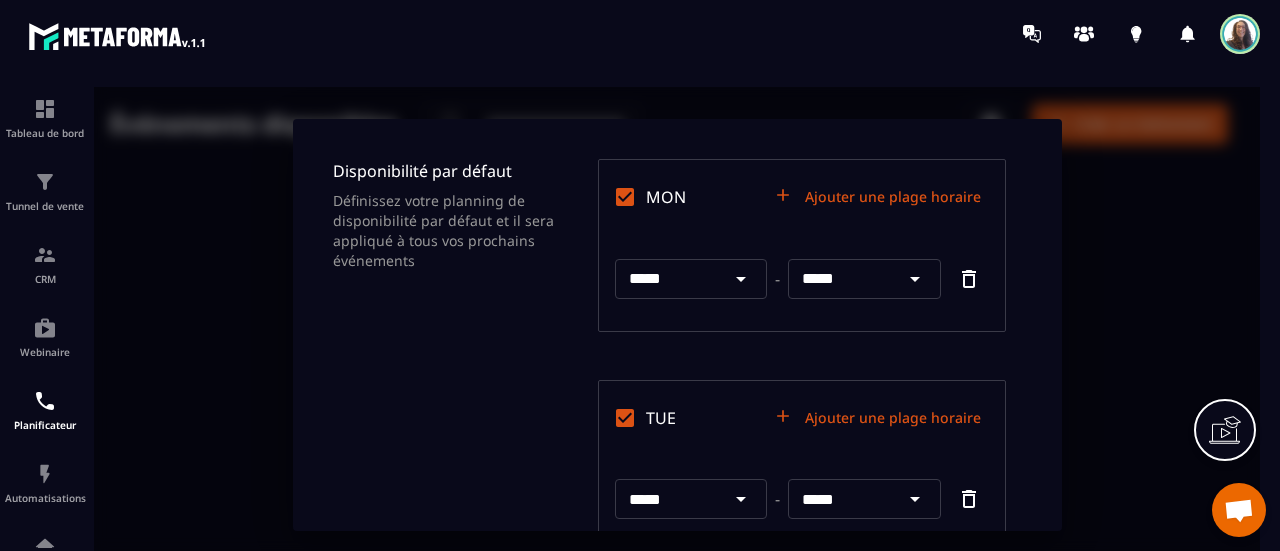 click 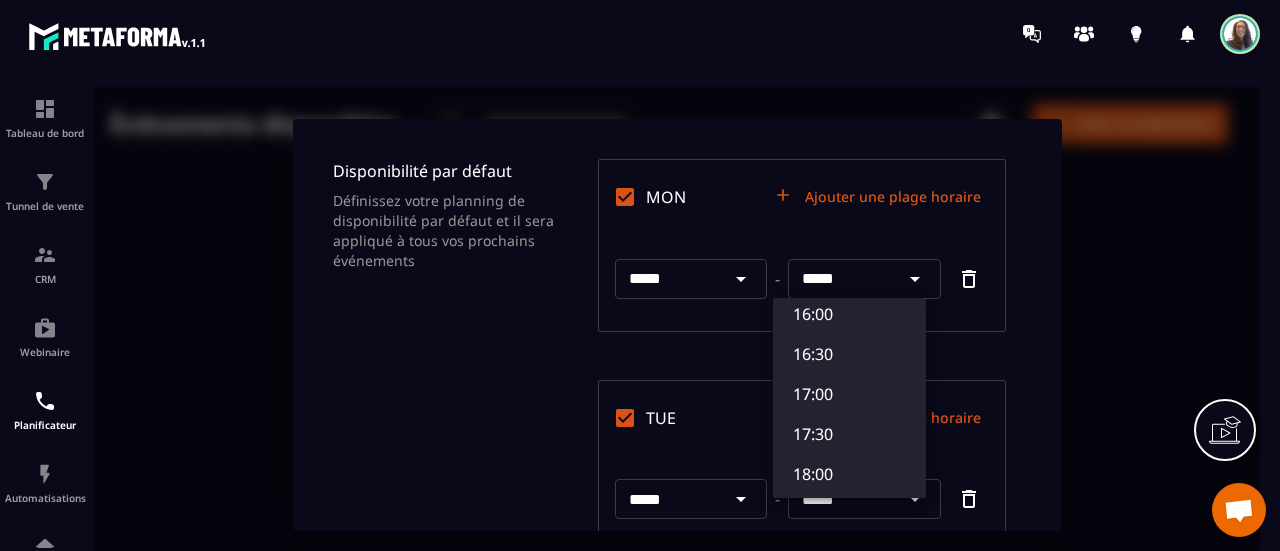 scroll, scrollTop: 1300, scrollLeft: 0, axis: vertical 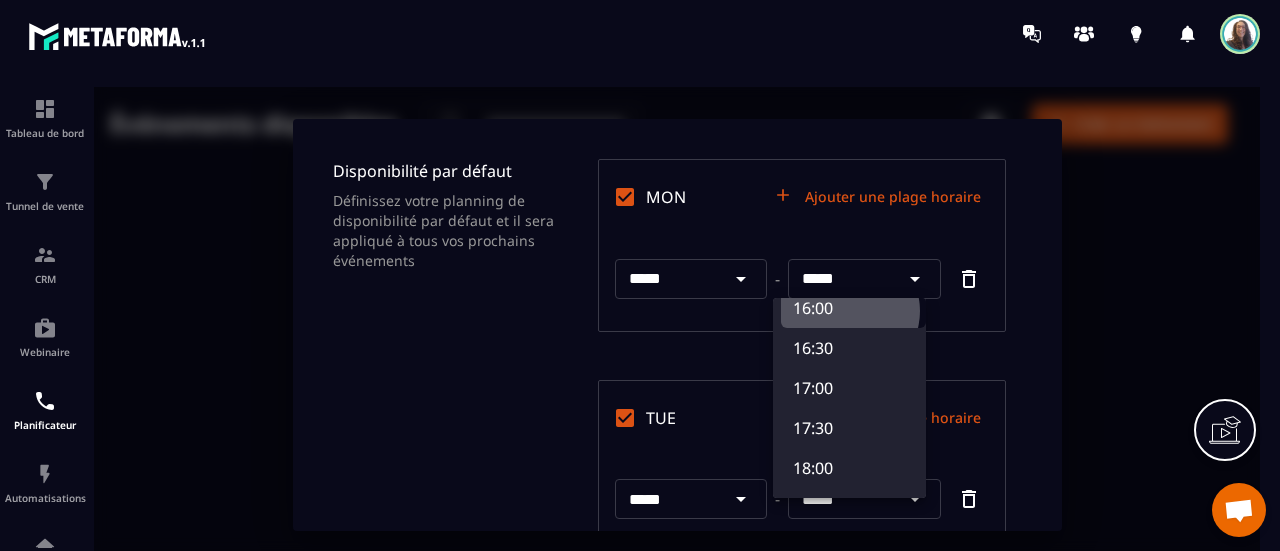 click on "16:00" at bounding box center [853, 308] 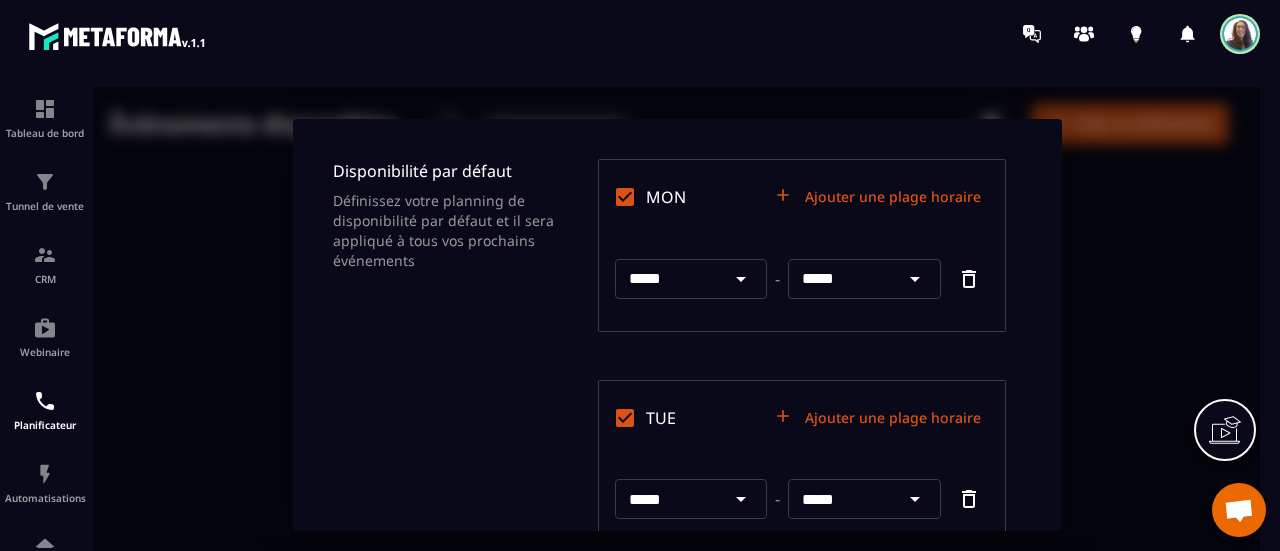 click on "MON Ajouter une plage horaire ***** ​ - ***** ​" at bounding box center [802, 245] 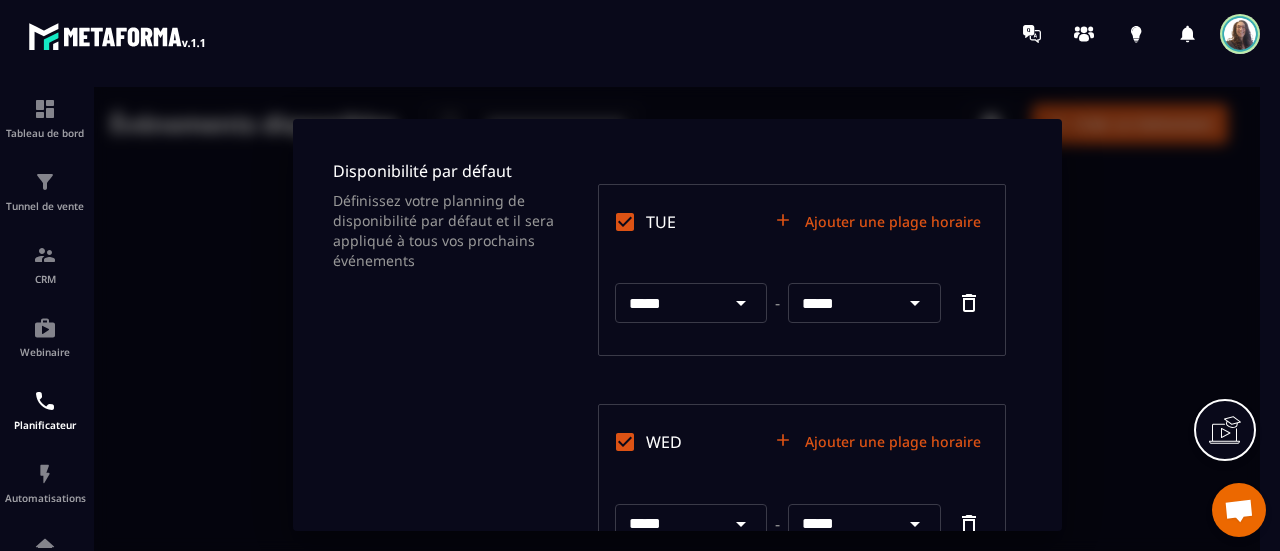 scroll, scrollTop: 200, scrollLeft: 0, axis: vertical 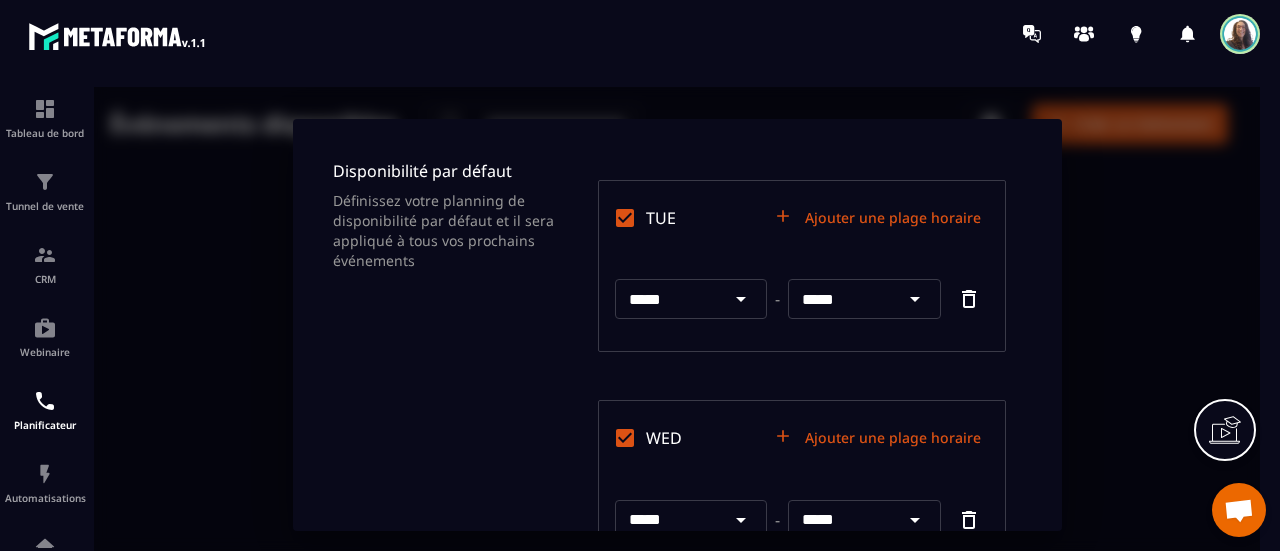 click 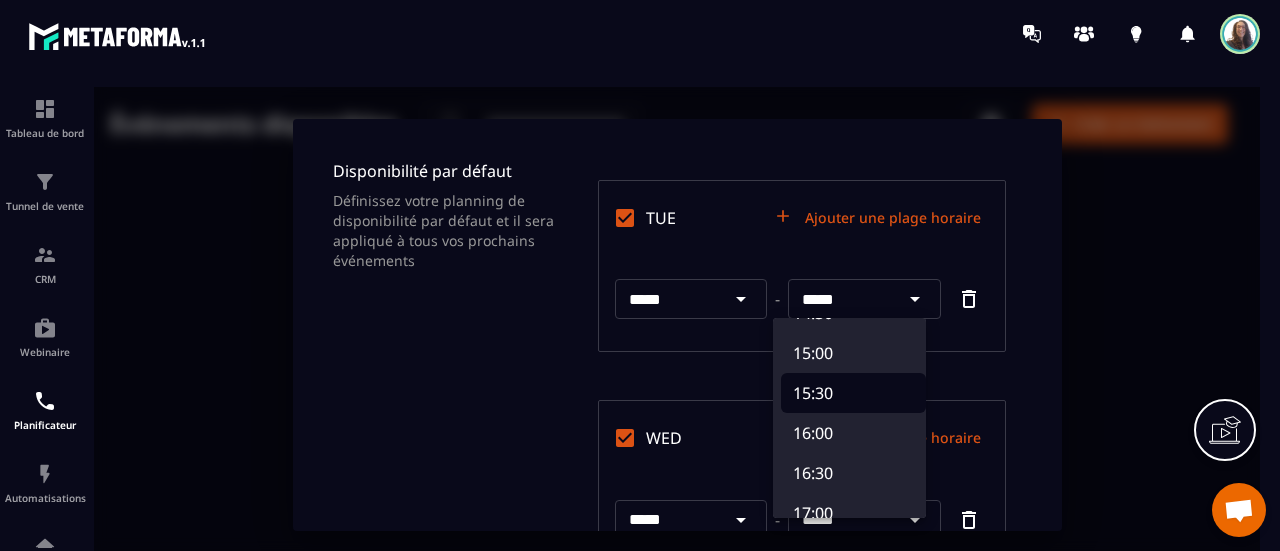 scroll, scrollTop: 1300, scrollLeft: 0, axis: vertical 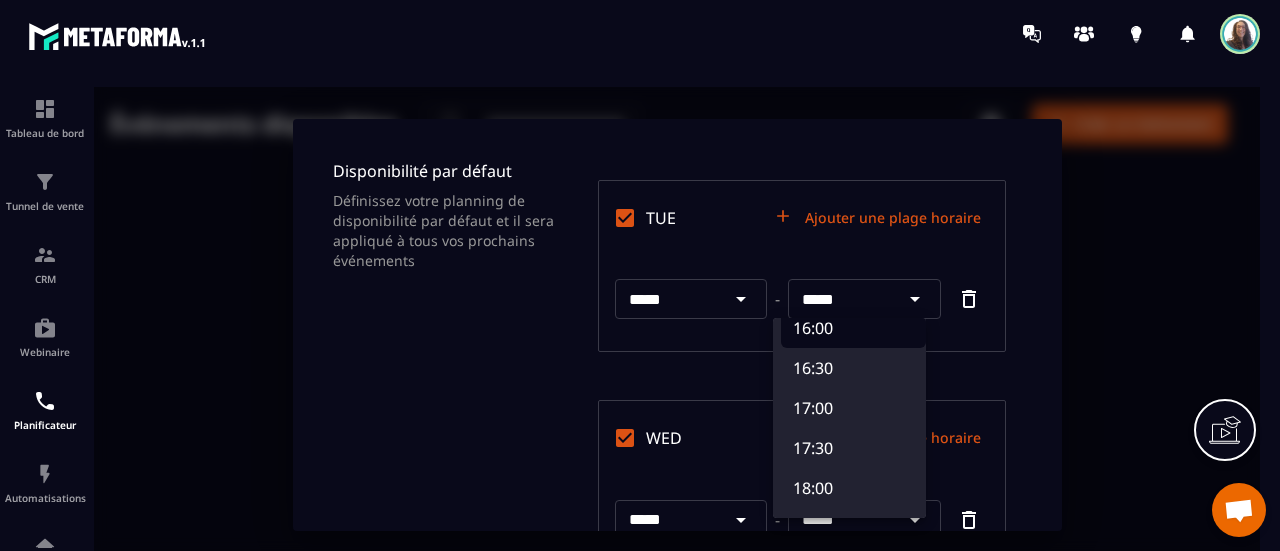 click on "16:00" at bounding box center (853, 328) 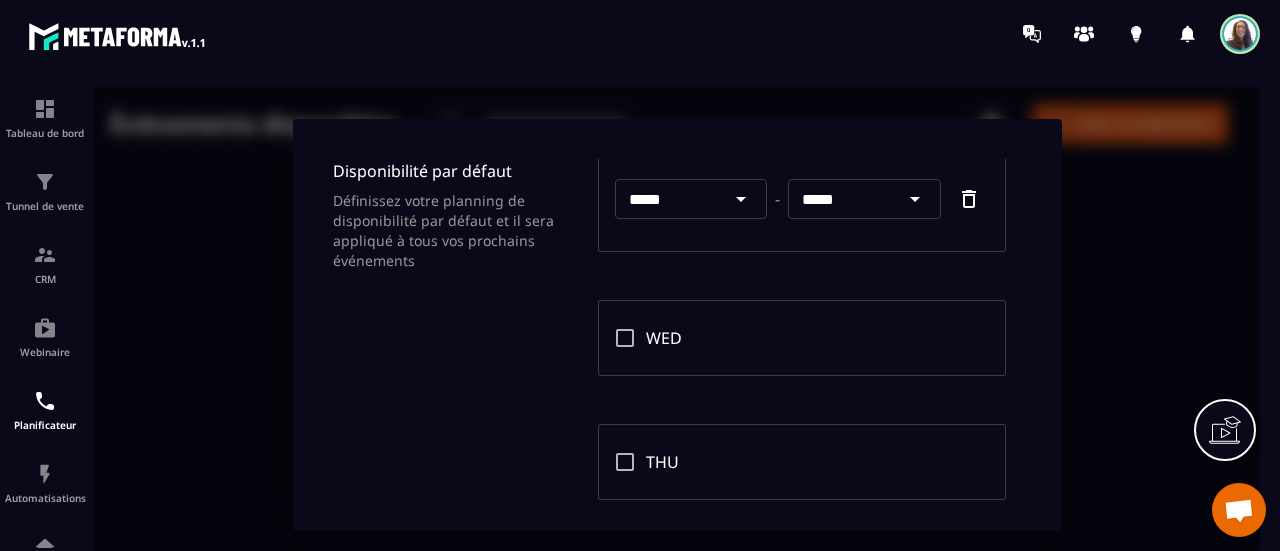 scroll, scrollTop: 400, scrollLeft: 0, axis: vertical 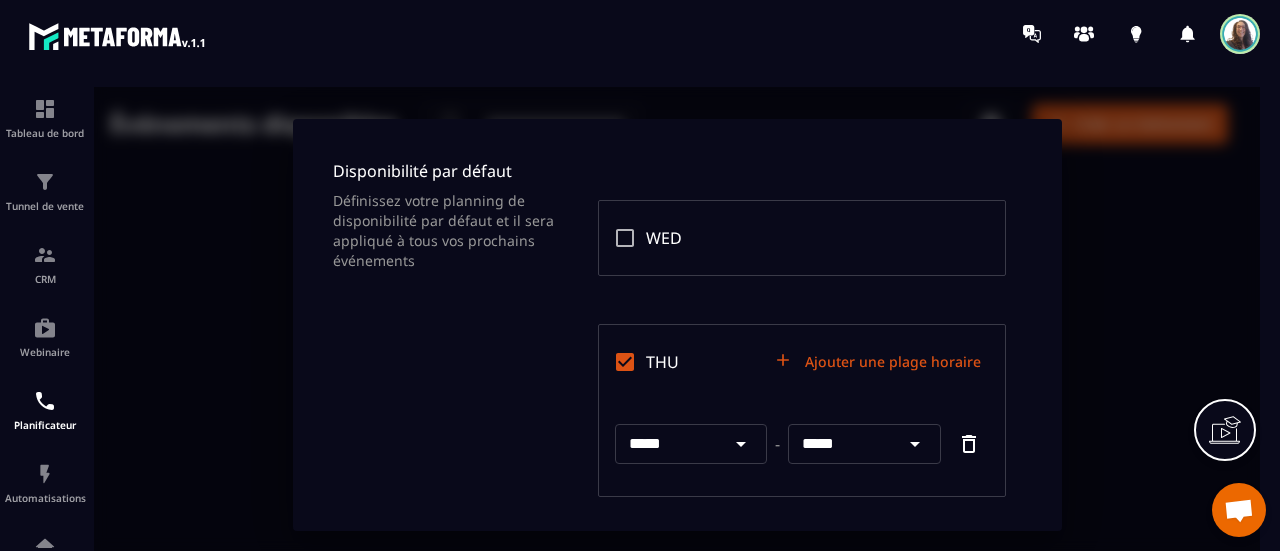 click 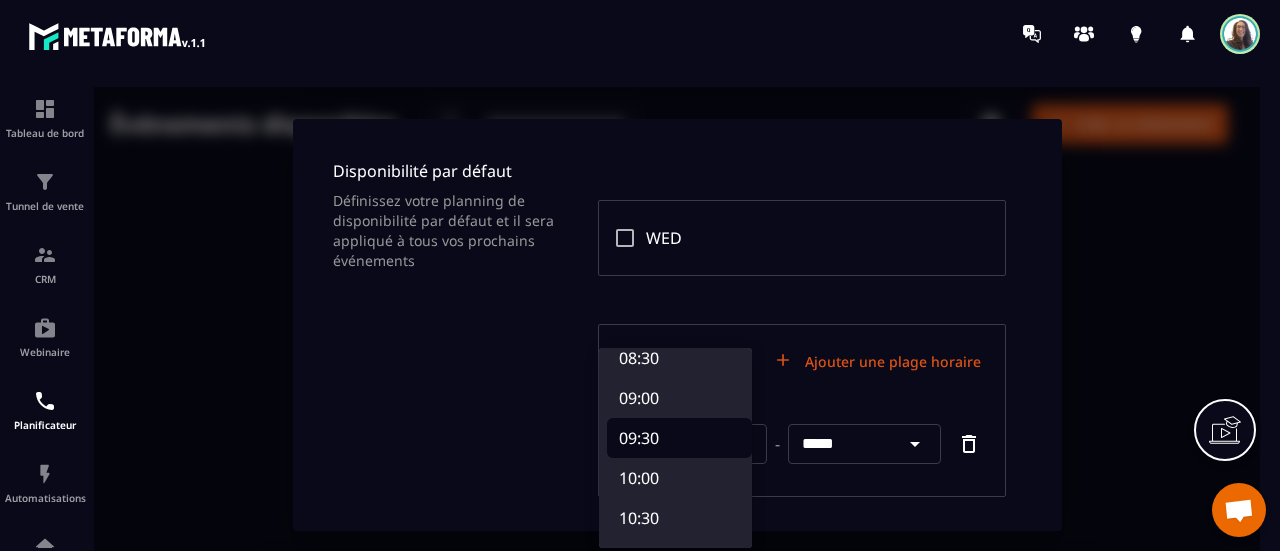scroll, scrollTop: 1000, scrollLeft: 0, axis: vertical 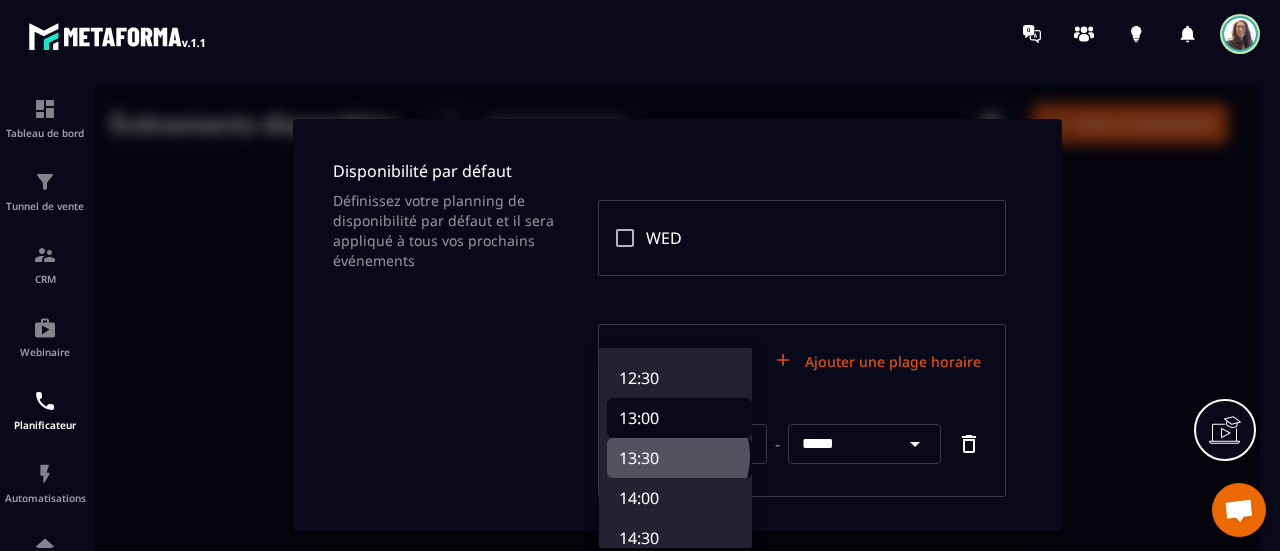 click on "13:30" at bounding box center (679, 458) 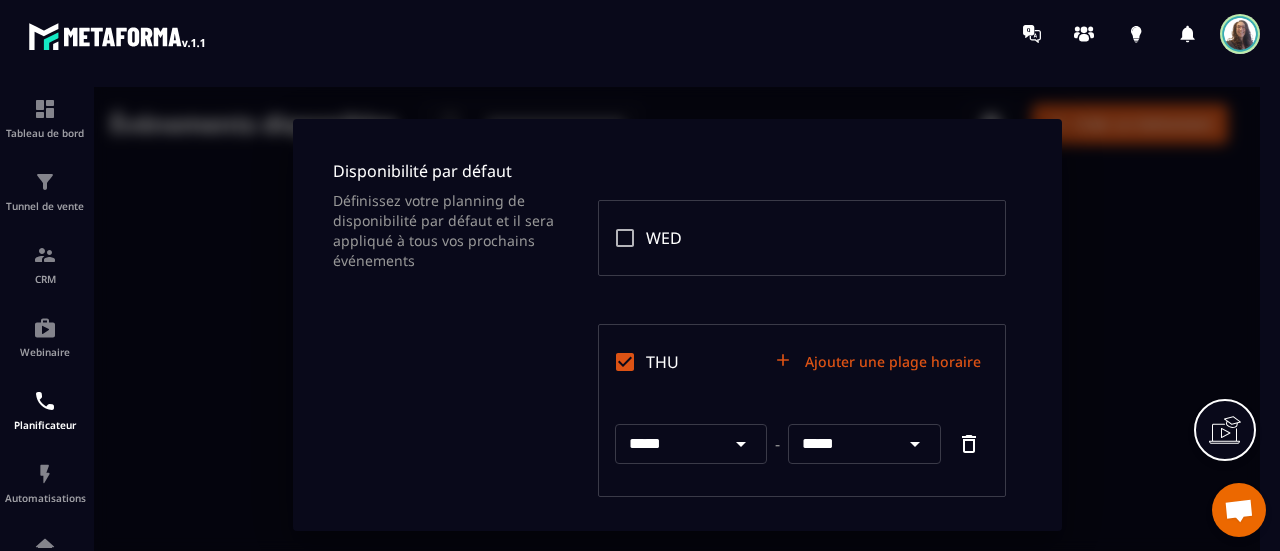 click 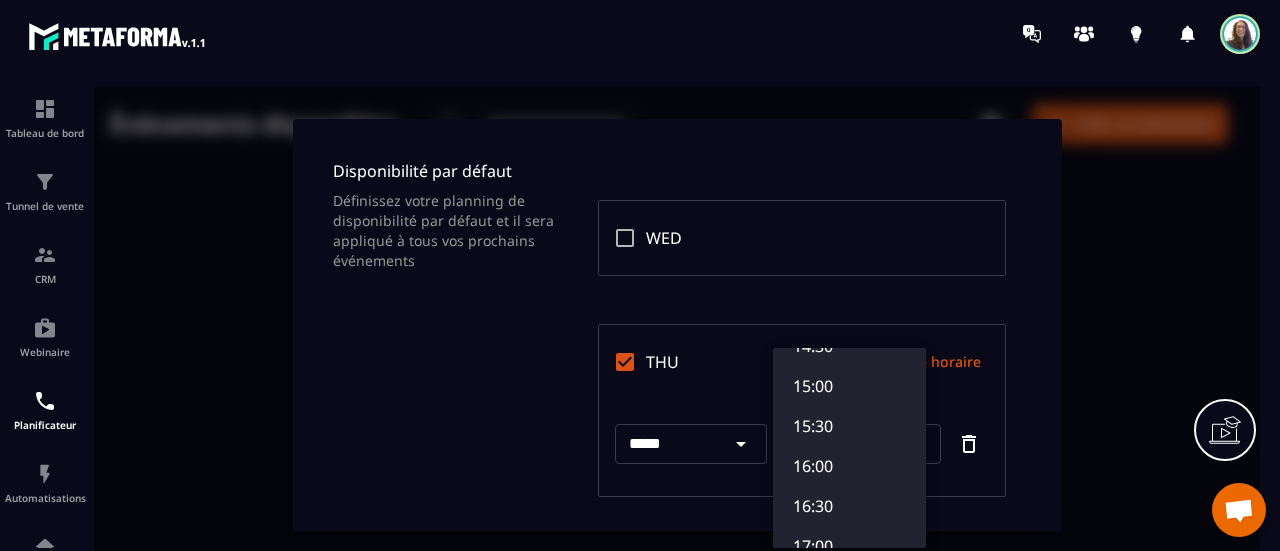 scroll, scrollTop: 1200, scrollLeft: 0, axis: vertical 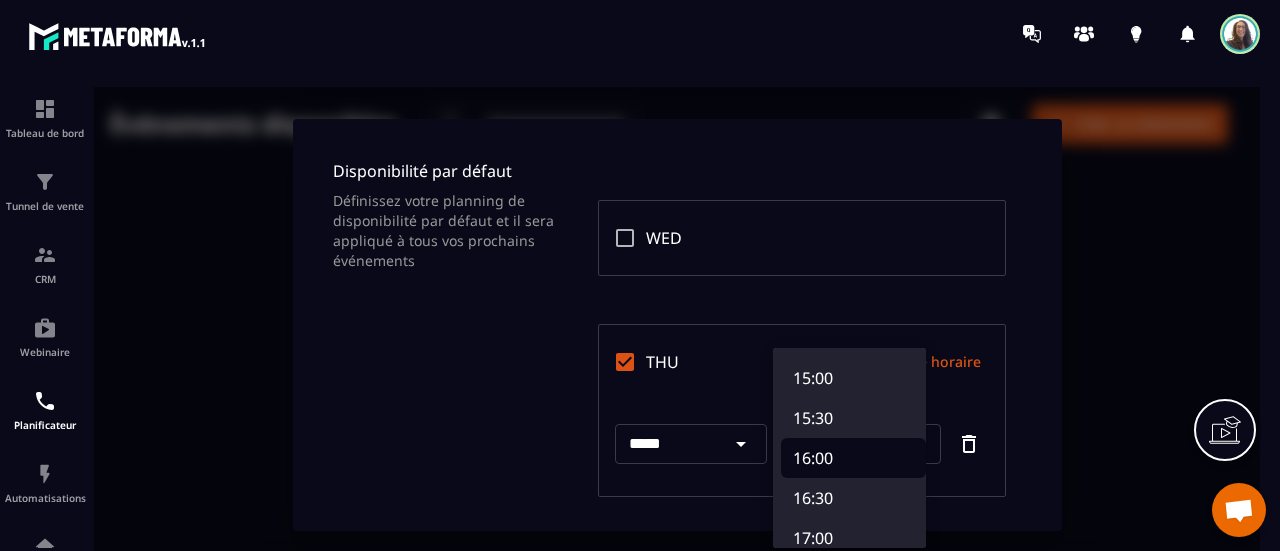 click on "16:00" at bounding box center (853, 458) 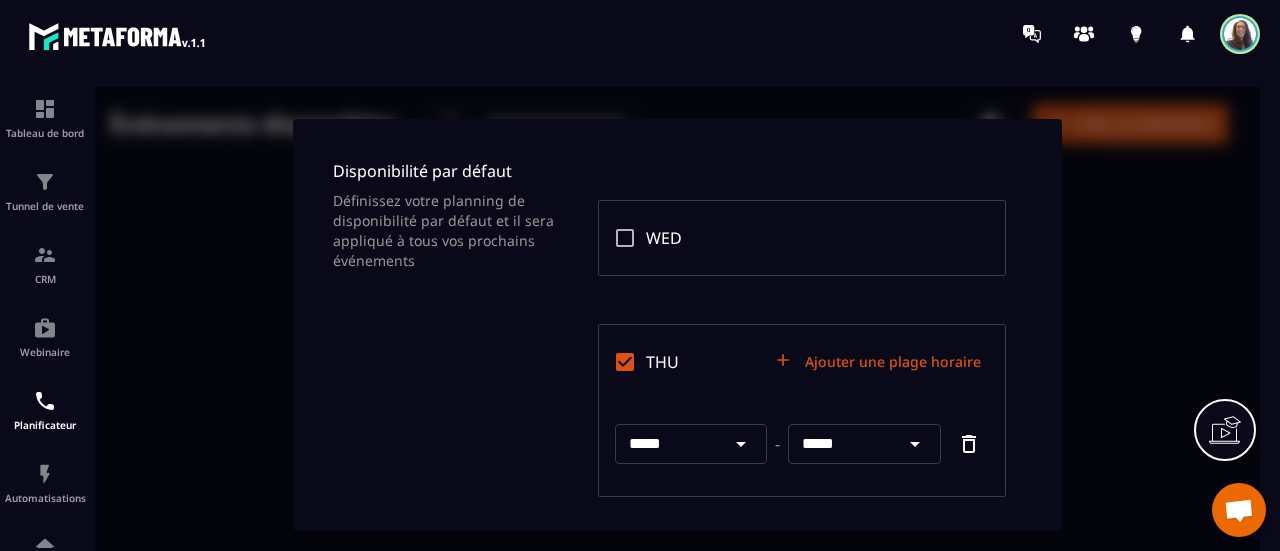 scroll, scrollTop: 583, scrollLeft: 0, axis: vertical 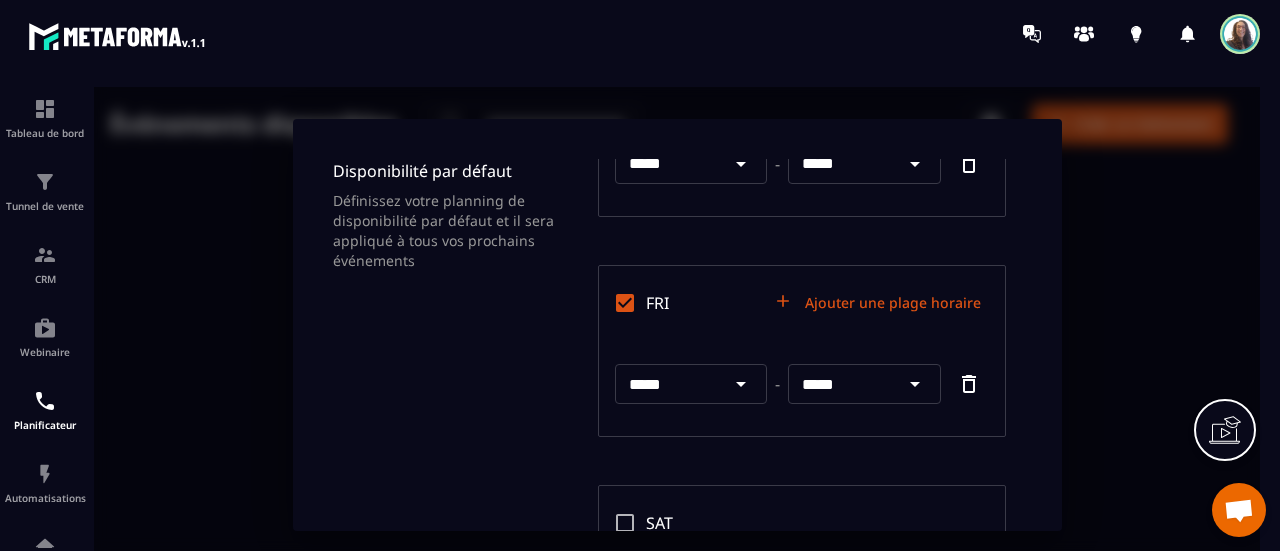 click 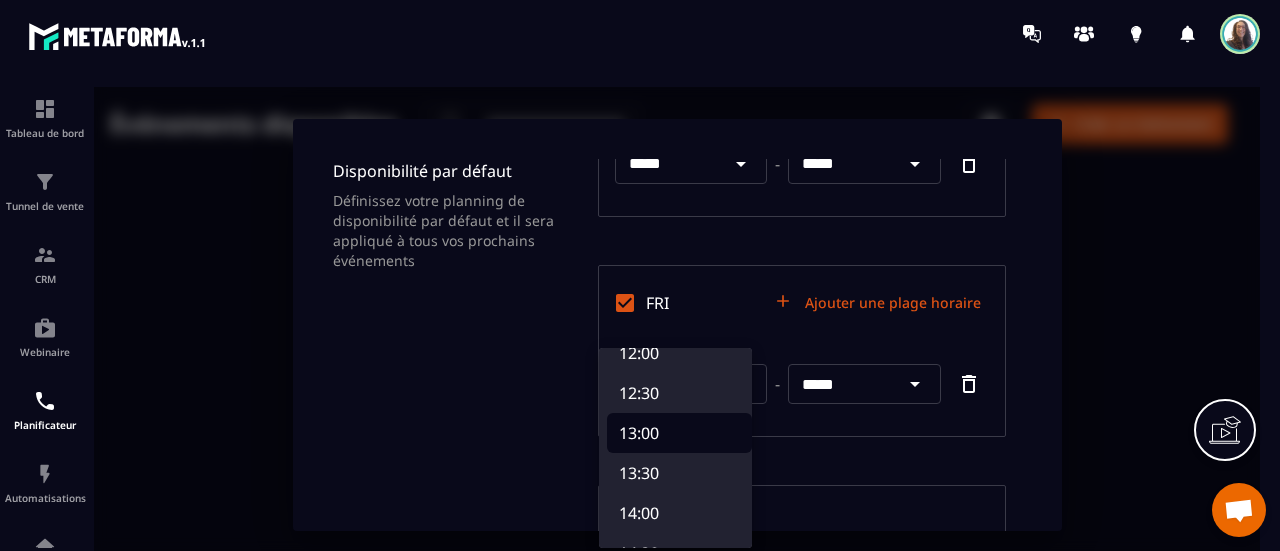 scroll, scrollTop: 1000, scrollLeft: 0, axis: vertical 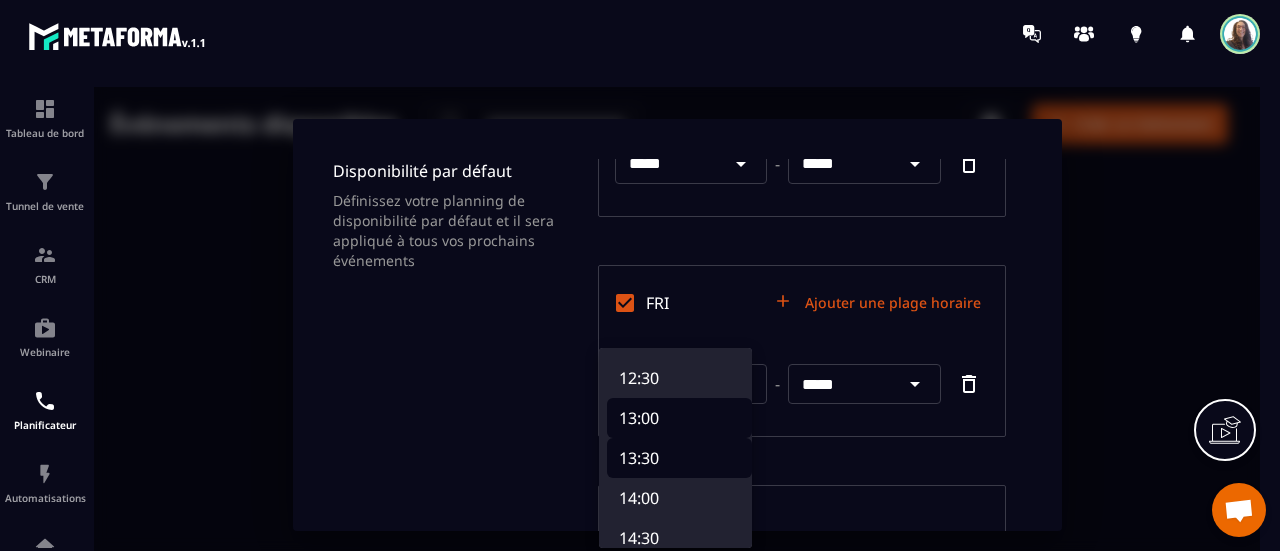 click on "13:30" at bounding box center (679, 458) 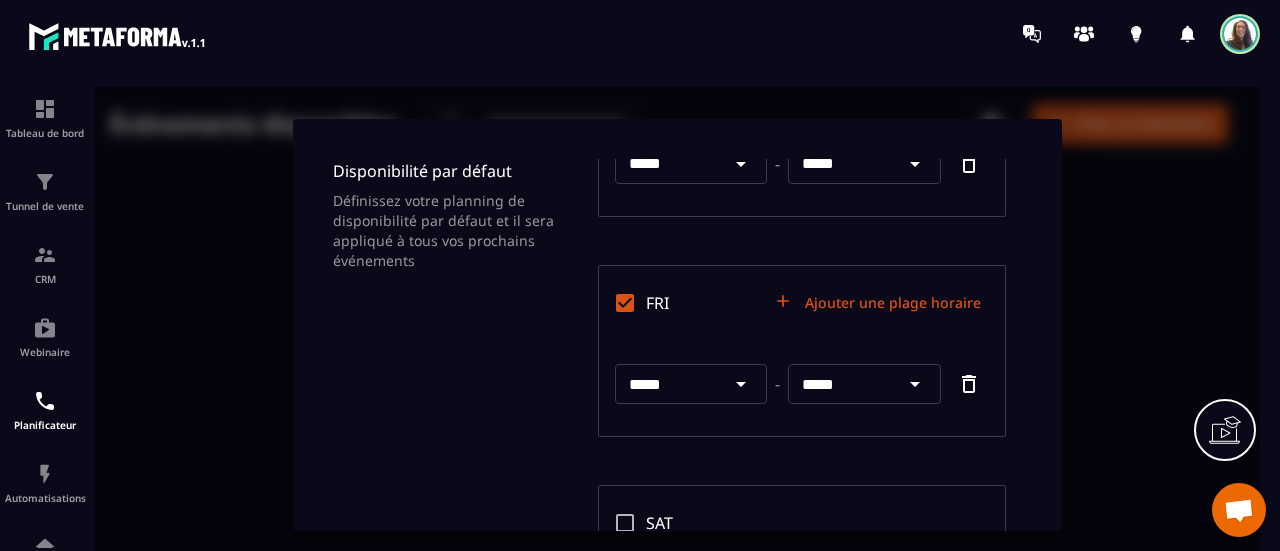 type on "*****" 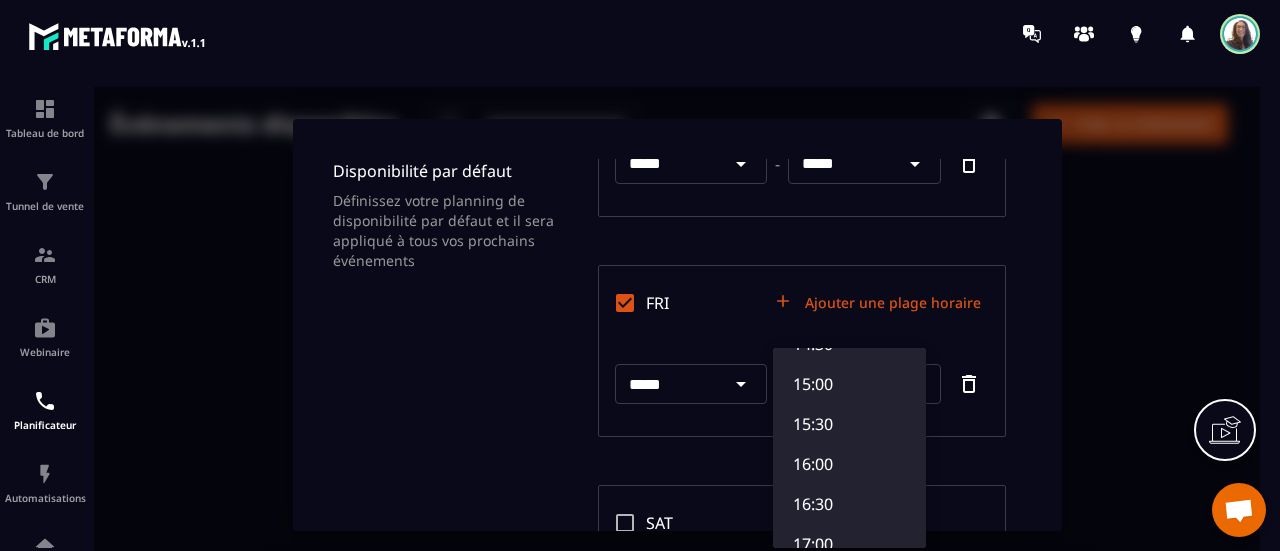 scroll, scrollTop: 1200, scrollLeft: 0, axis: vertical 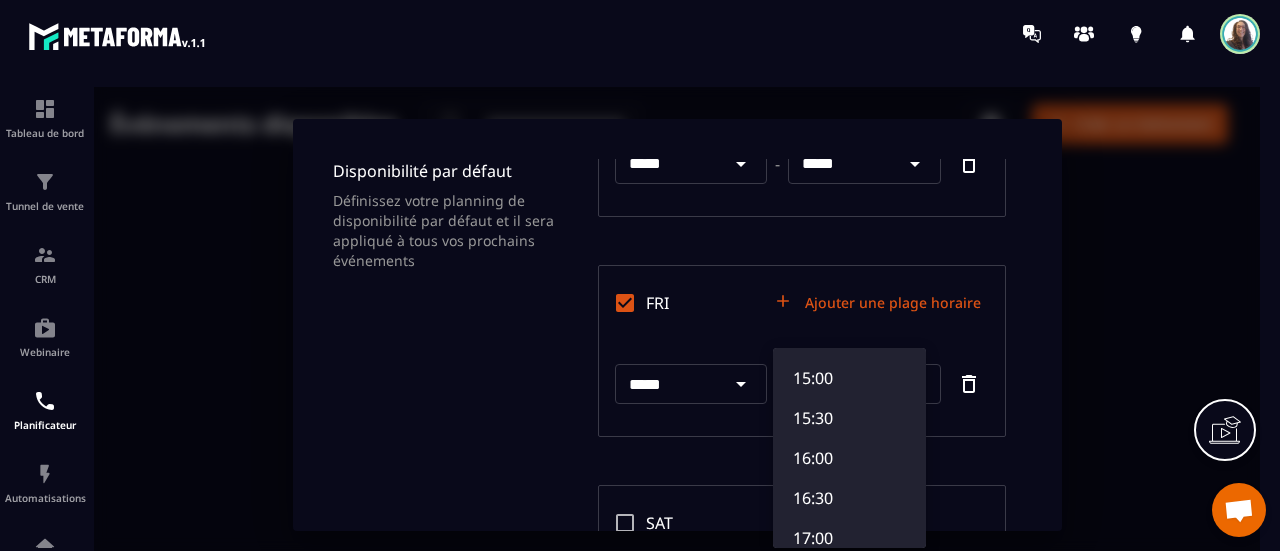 click on "16:00" at bounding box center (853, 458) 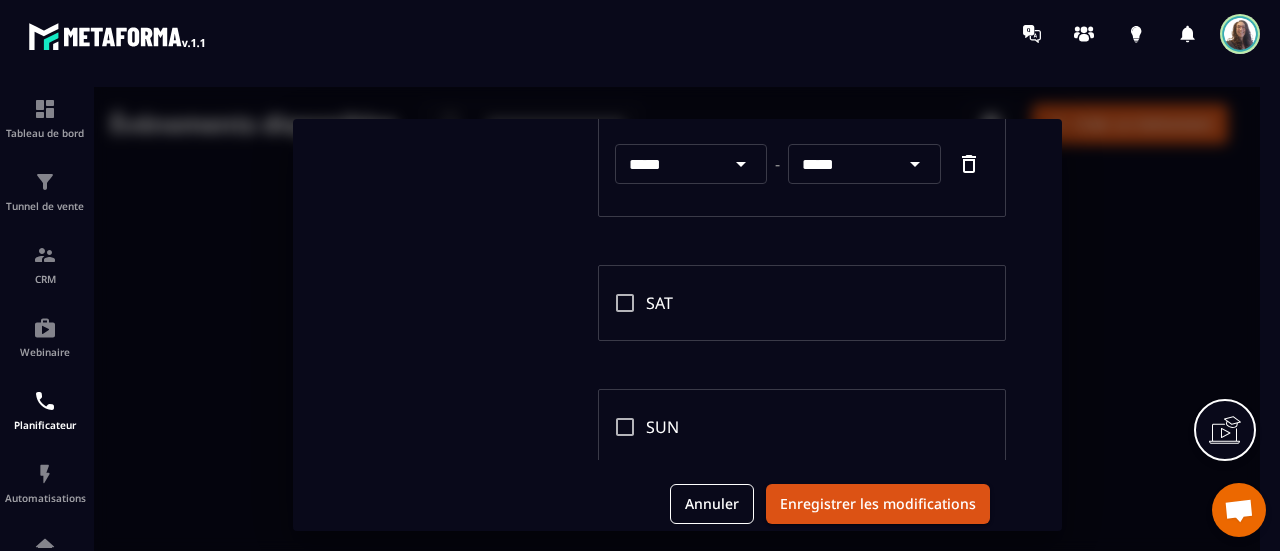 scroll, scrollTop: 236, scrollLeft: 0, axis: vertical 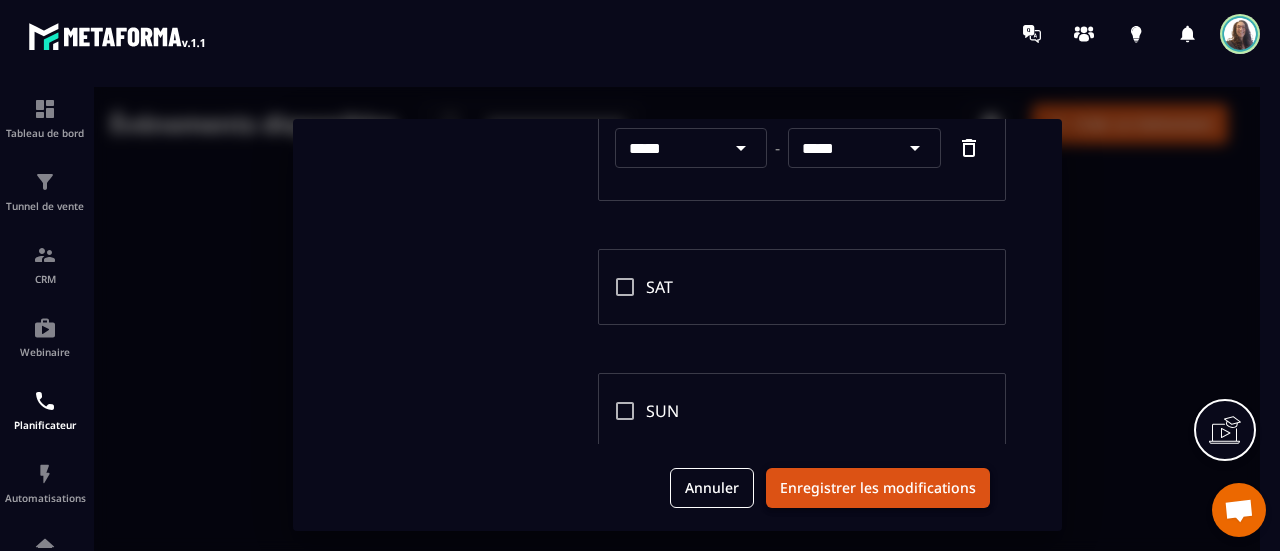 click on "Enregistrer les modifications" at bounding box center (878, 488) 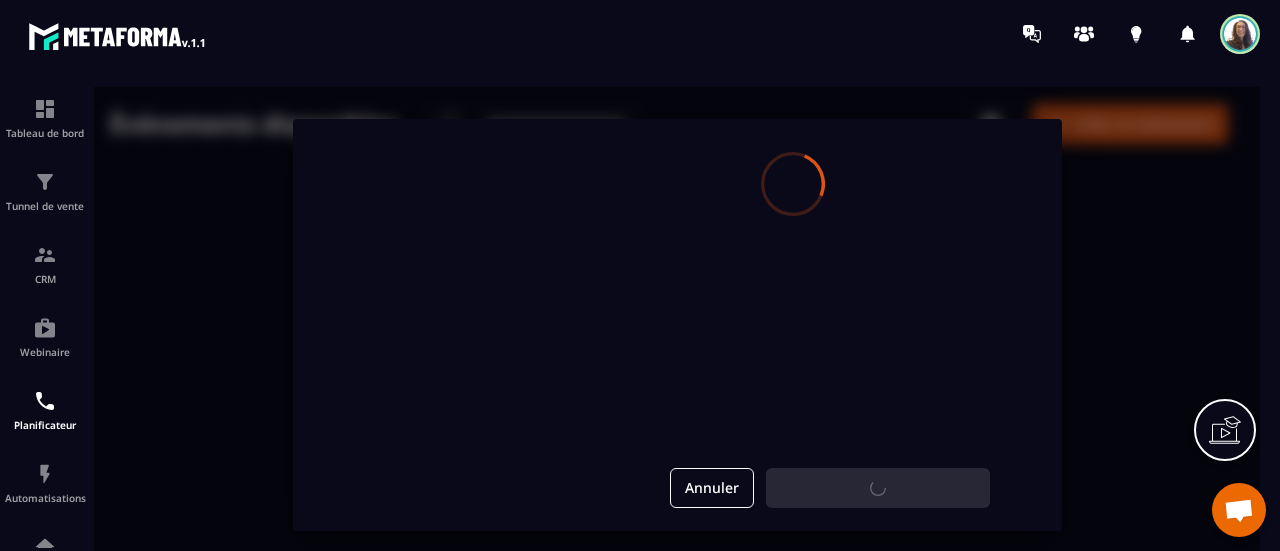 scroll, scrollTop: 0, scrollLeft: 0, axis: both 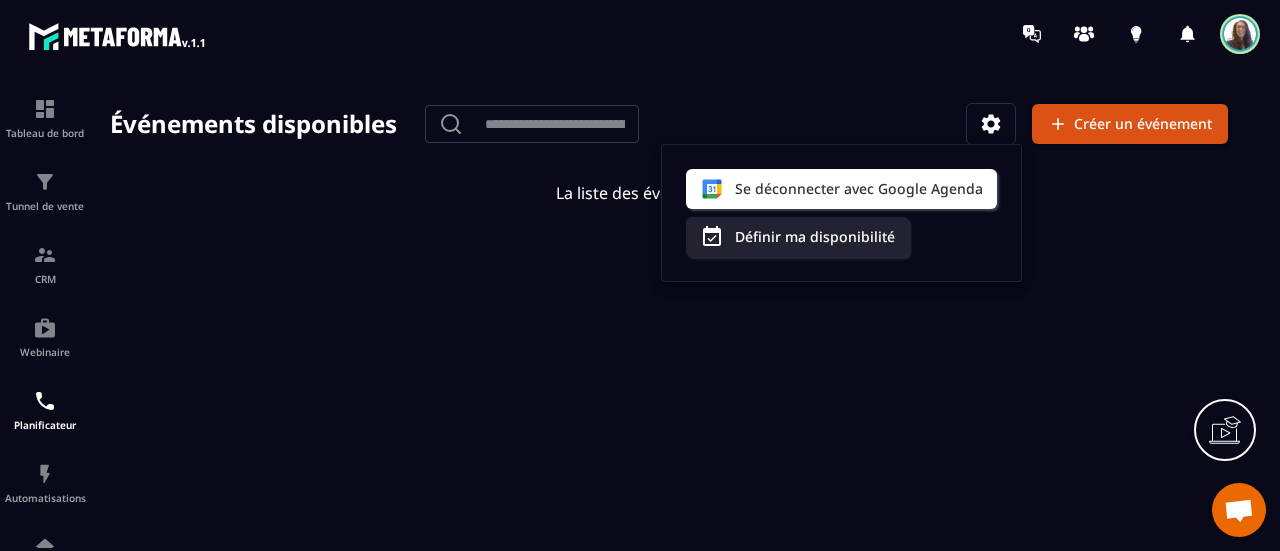click at bounding box center (677, 325) 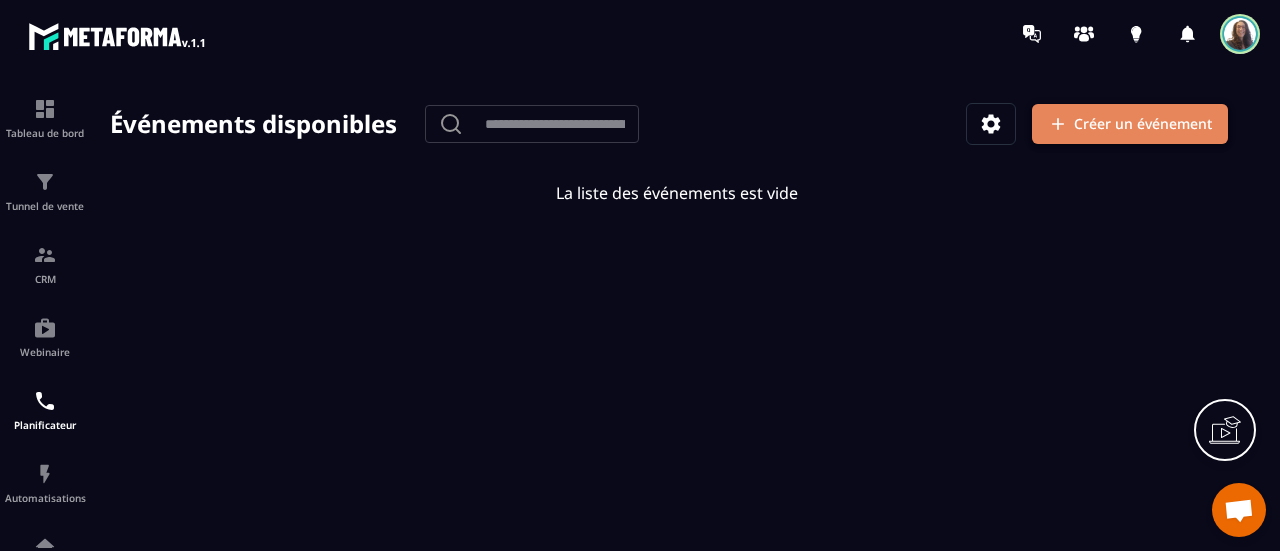 click on "Créer un événement" at bounding box center (1130, 124) 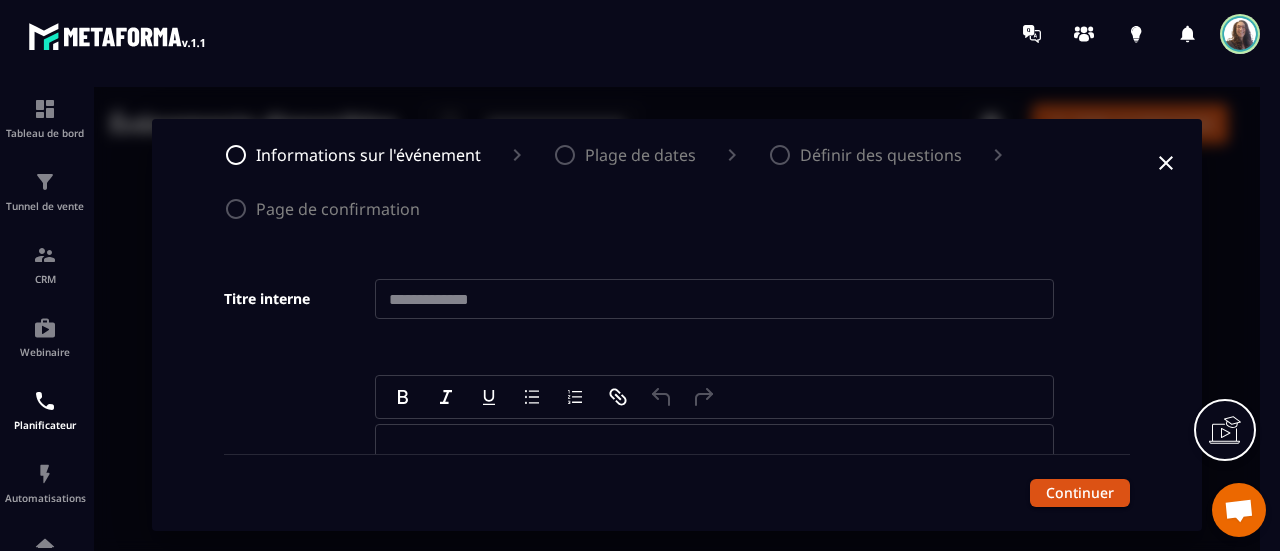 scroll, scrollTop: 0, scrollLeft: 0, axis: both 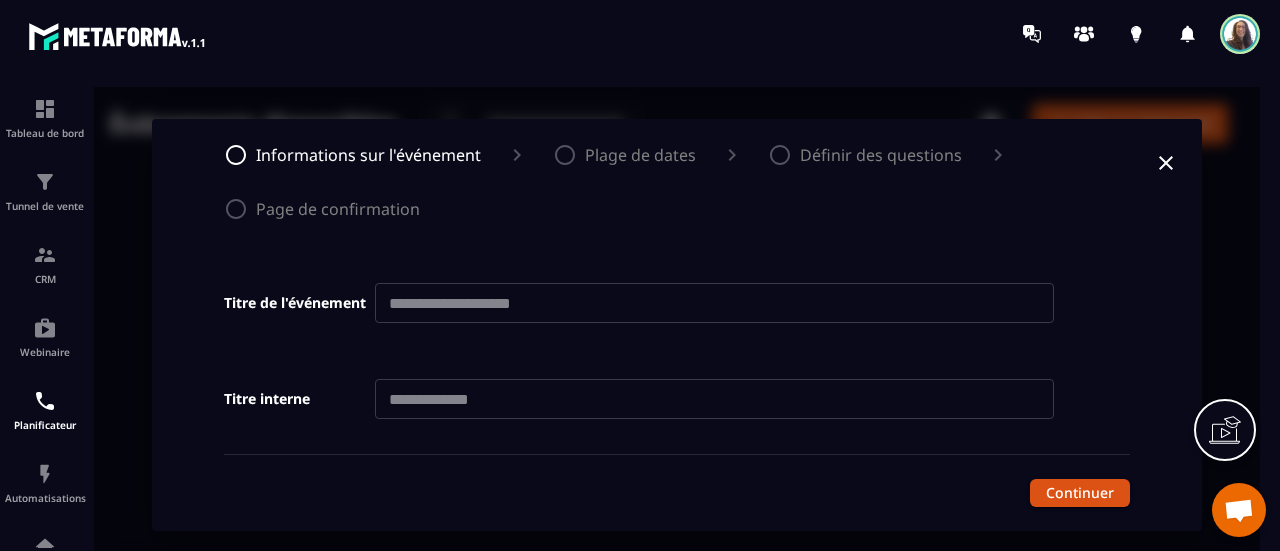 click at bounding box center (714, 303) 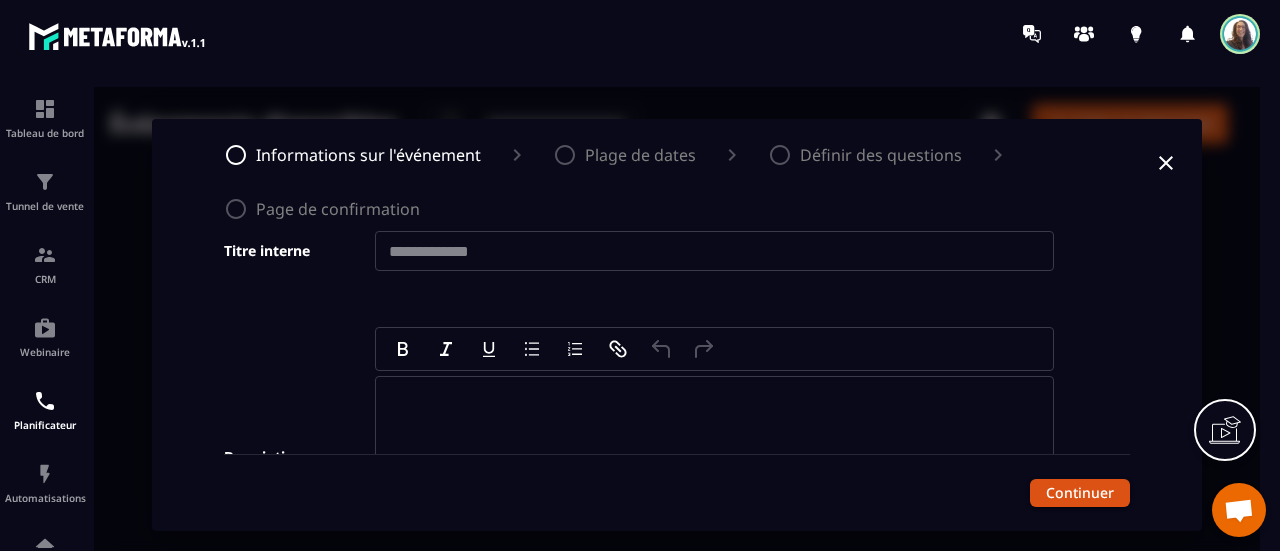 scroll, scrollTop: 0, scrollLeft: 0, axis: both 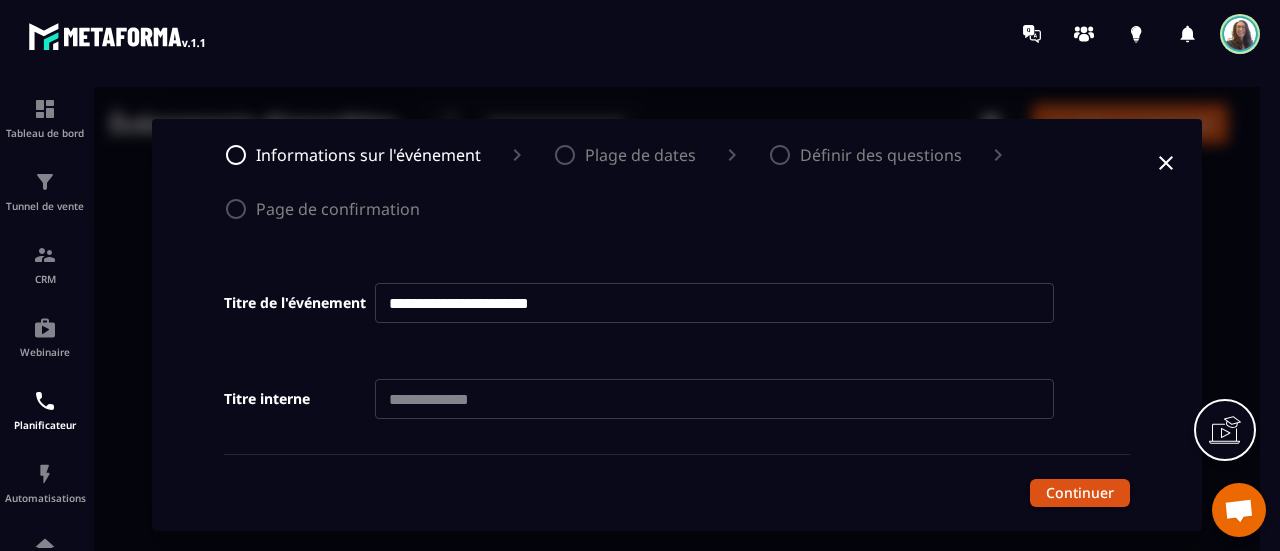 type on "**********" 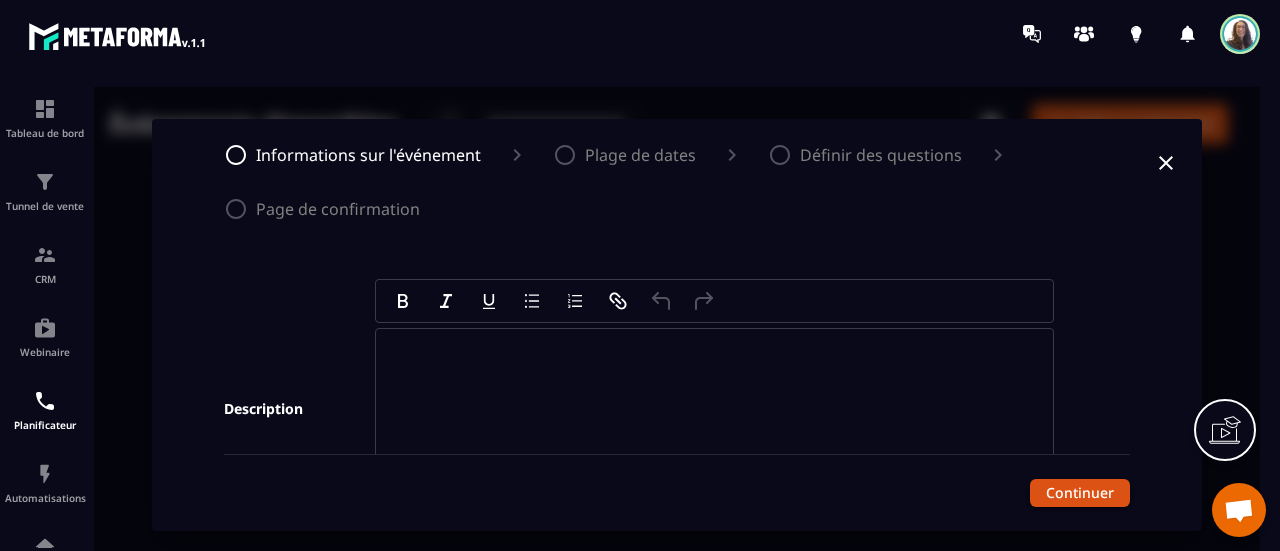 scroll, scrollTop: 200, scrollLeft: 0, axis: vertical 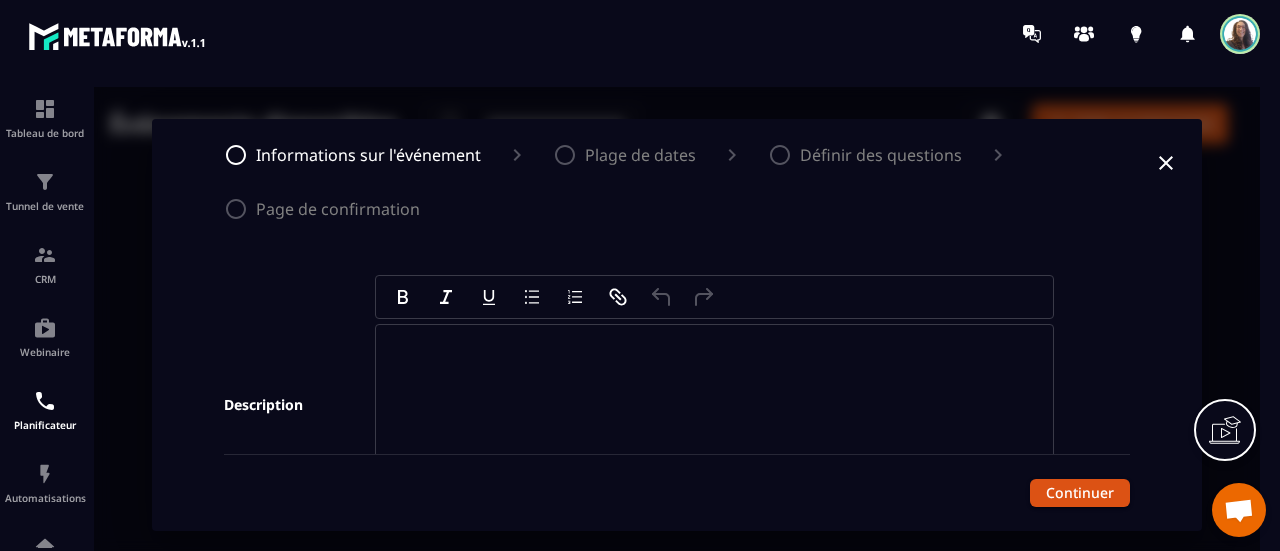 click at bounding box center [714, 429] 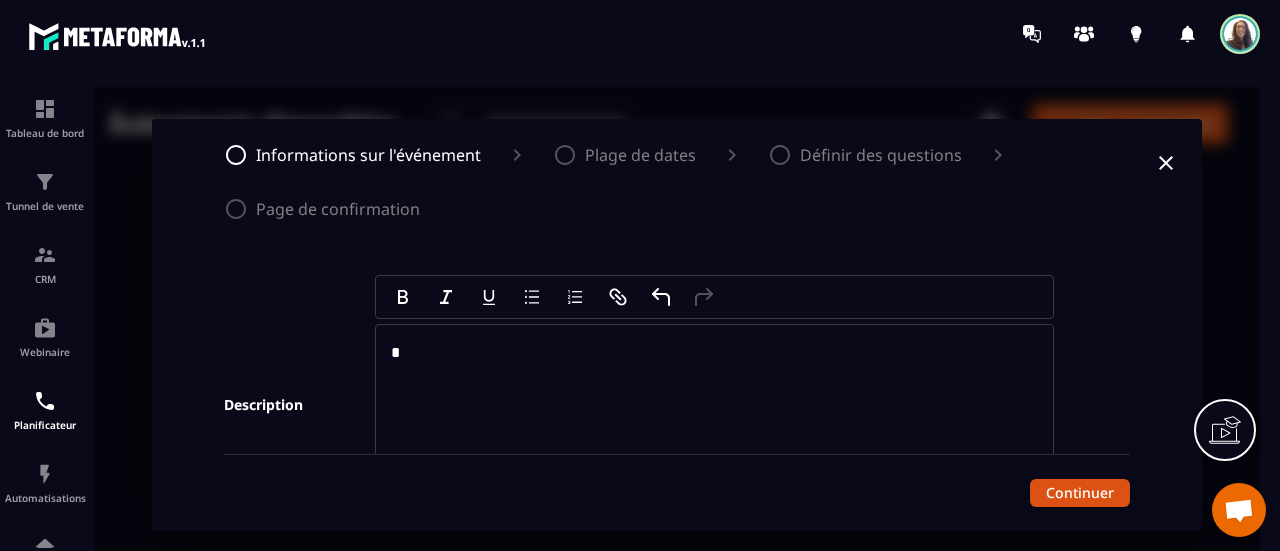 type 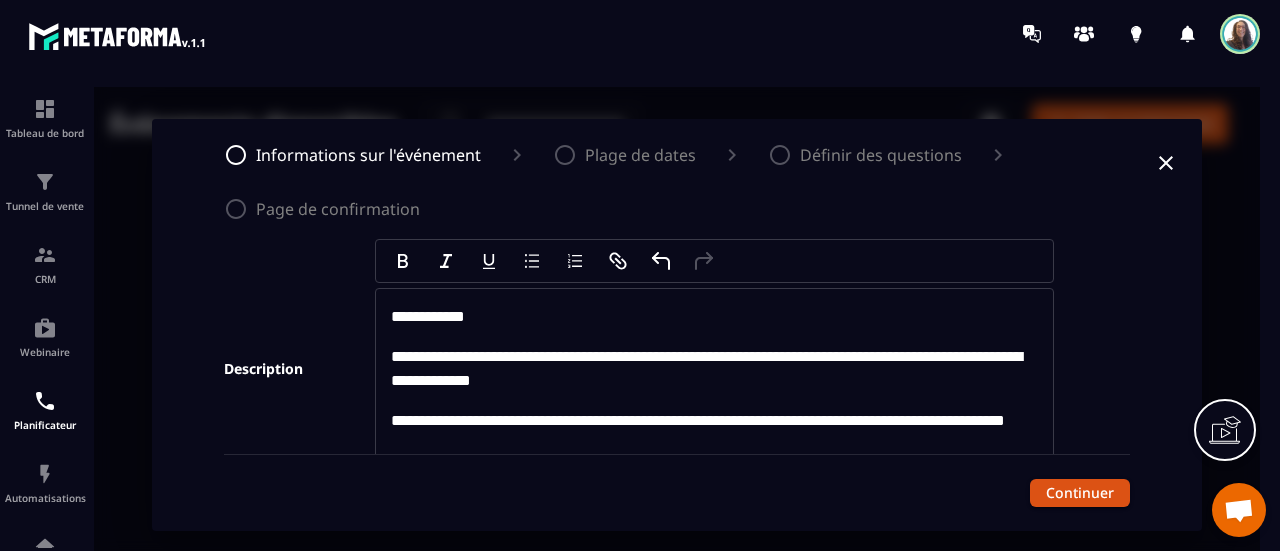 scroll, scrollTop: 276, scrollLeft: 0, axis: vertical 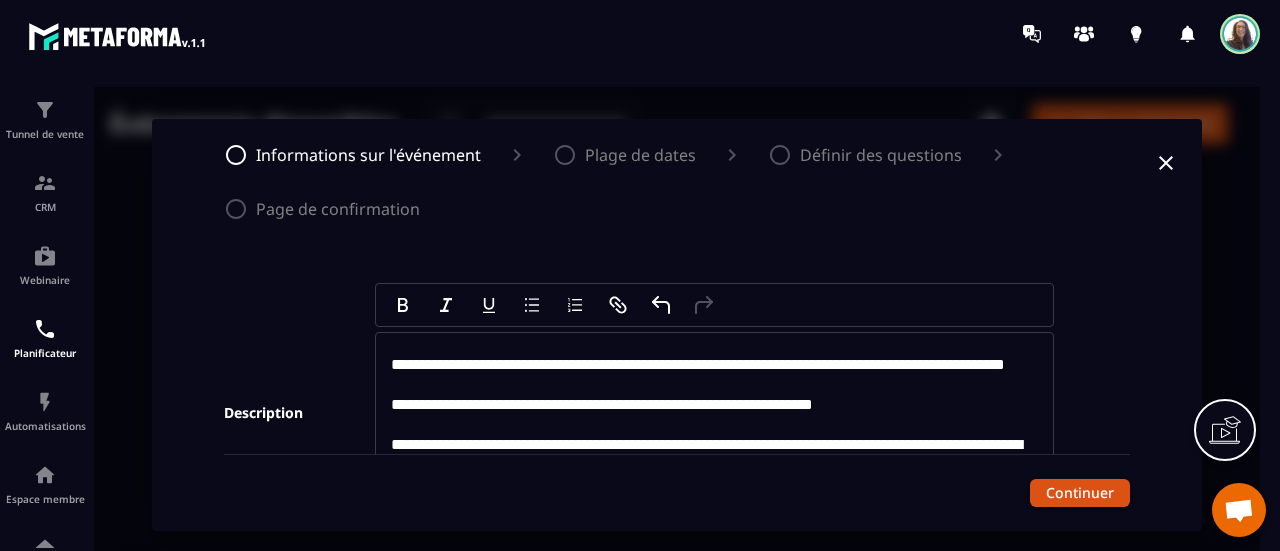 click on "**********" at bounding box center (715, 365) 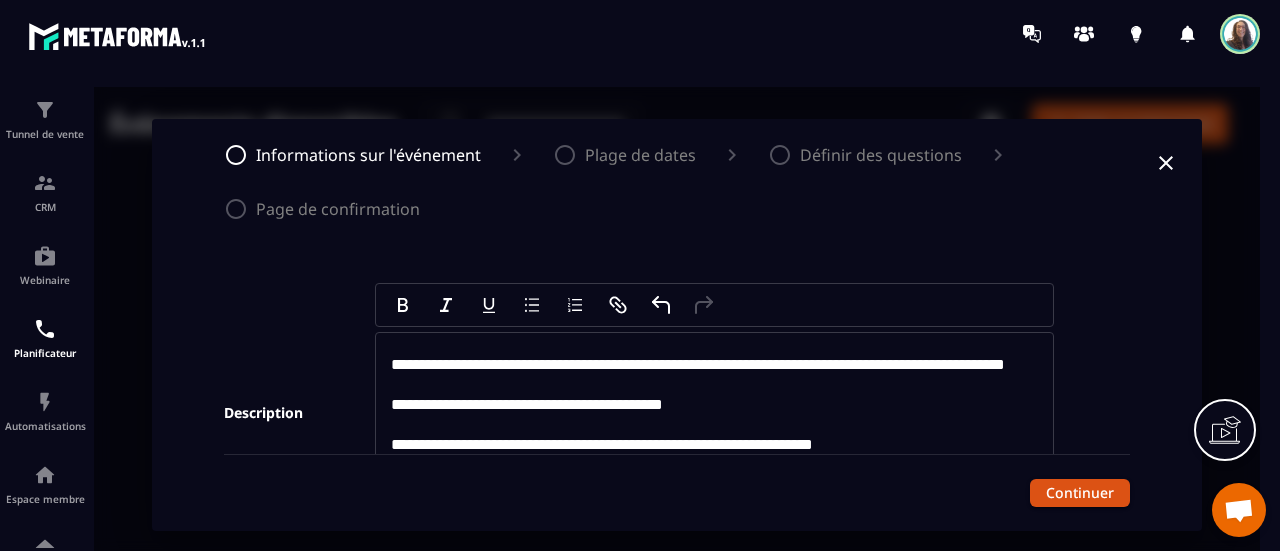 scroll, scrollTop: 200, scrollLeft: 0, axis: vertical 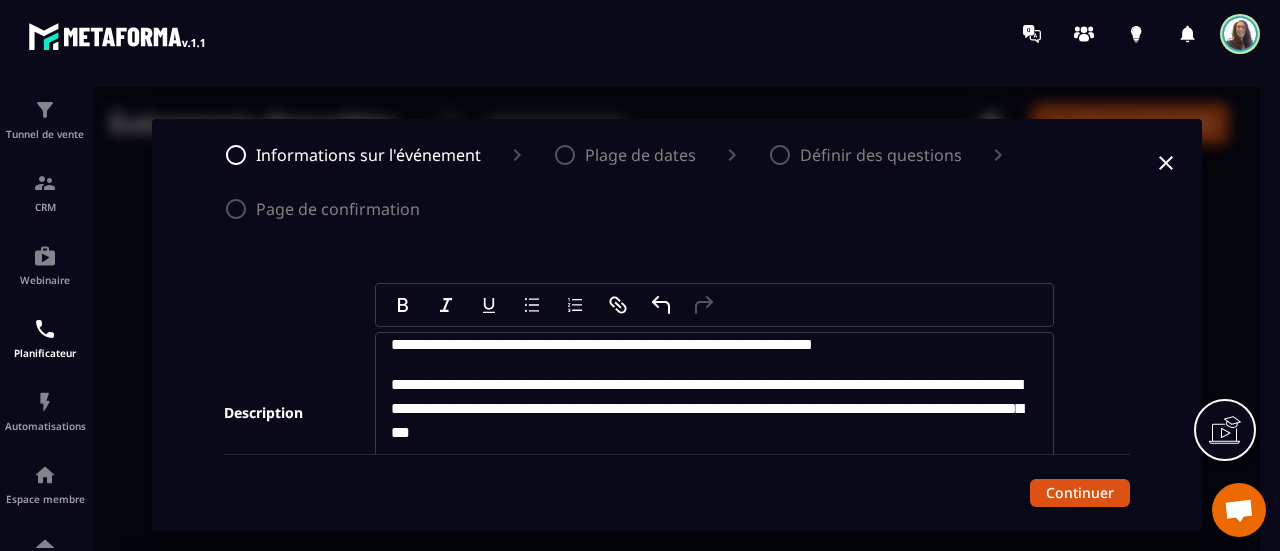 click on "**********" at bounding box center [715, 345] 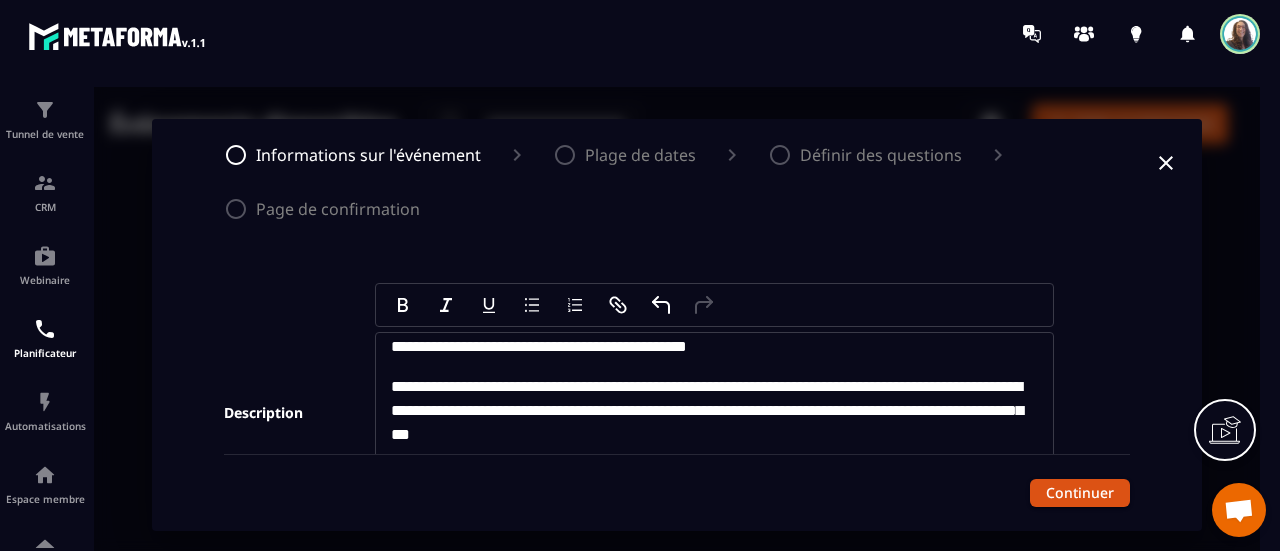 scroll, scrollTop: 294, scrollLeft: 0, axis: vertical 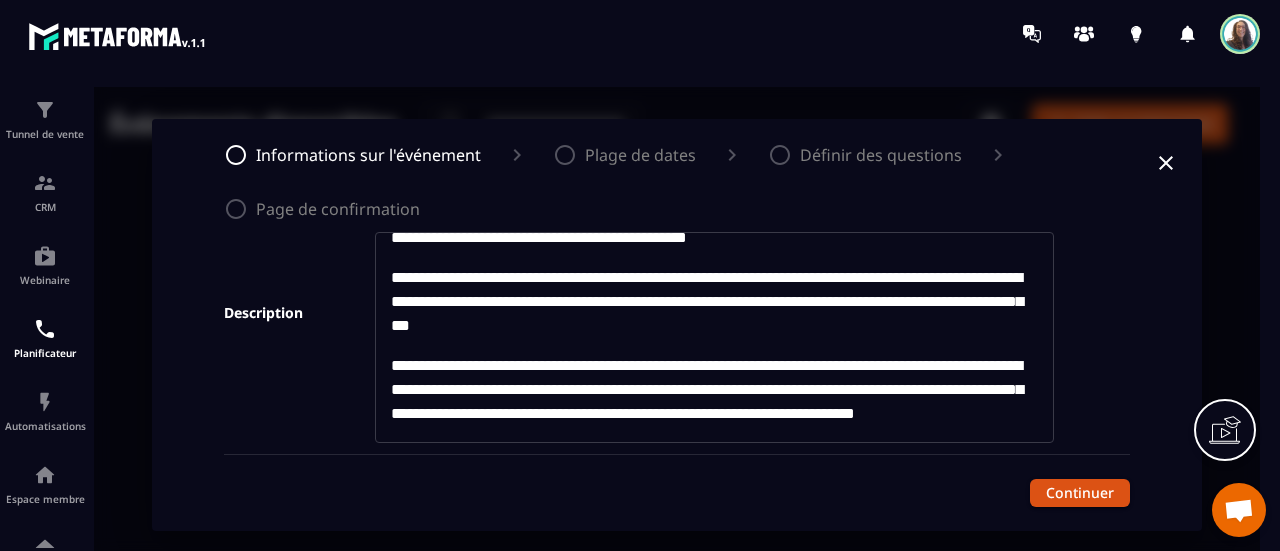 click on "**********" at bounding box center (715, 214) 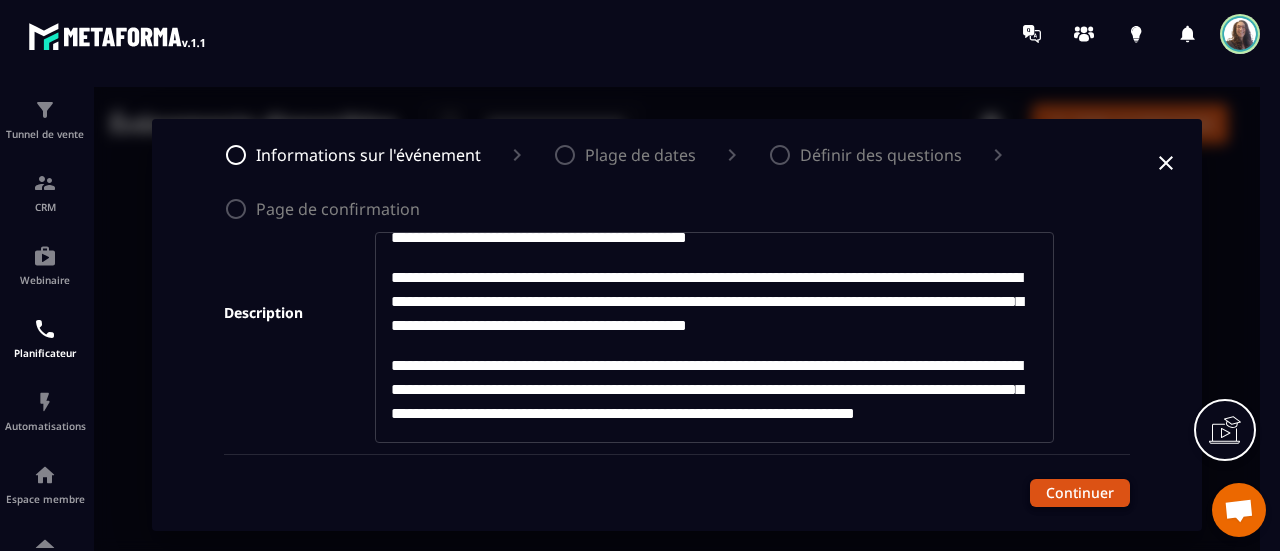 click on "Continuer" at bounding box center (1080, 493) 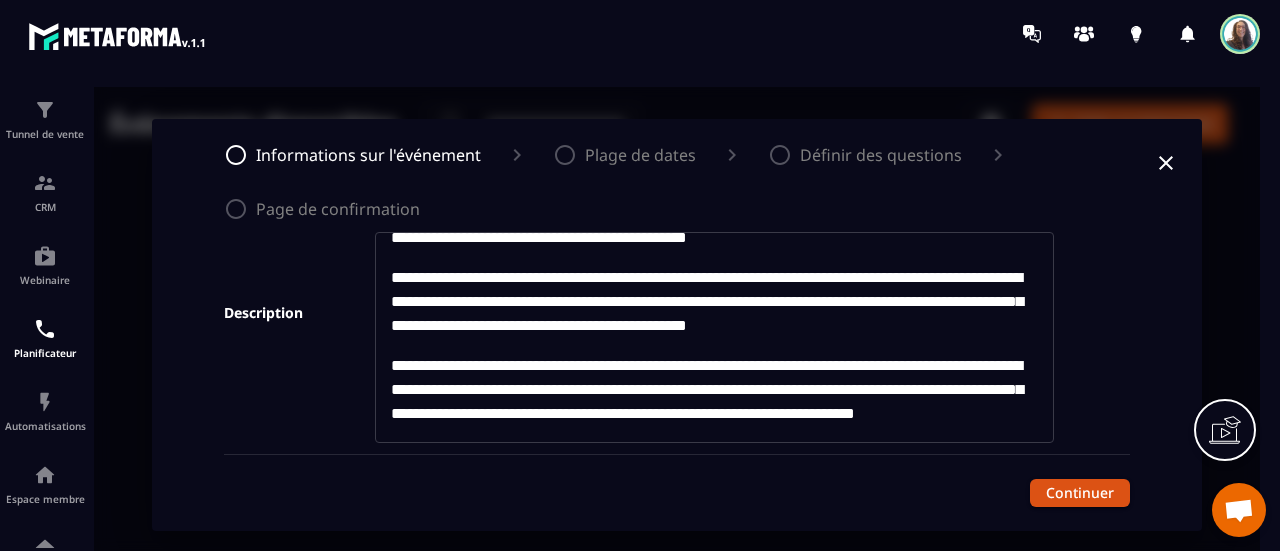 scroll, scrollTop: 318, scrollLeft: 0, axis: vertical 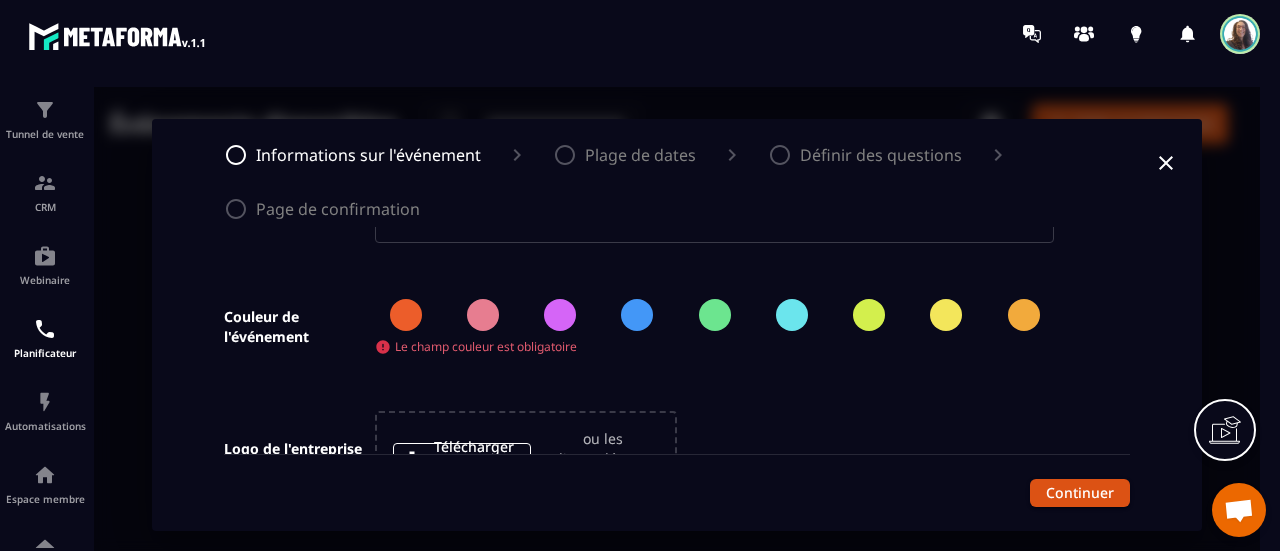 click at bounding box center [406, 315] 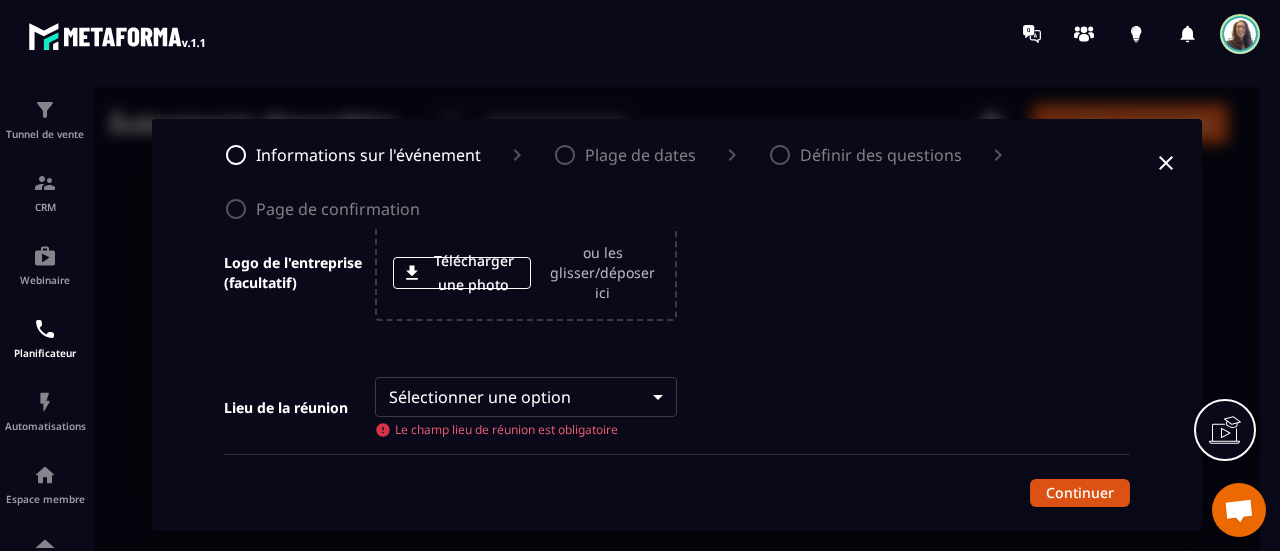 scroll, scrollTop: 692, scrollLeft: 0, axis: vertical 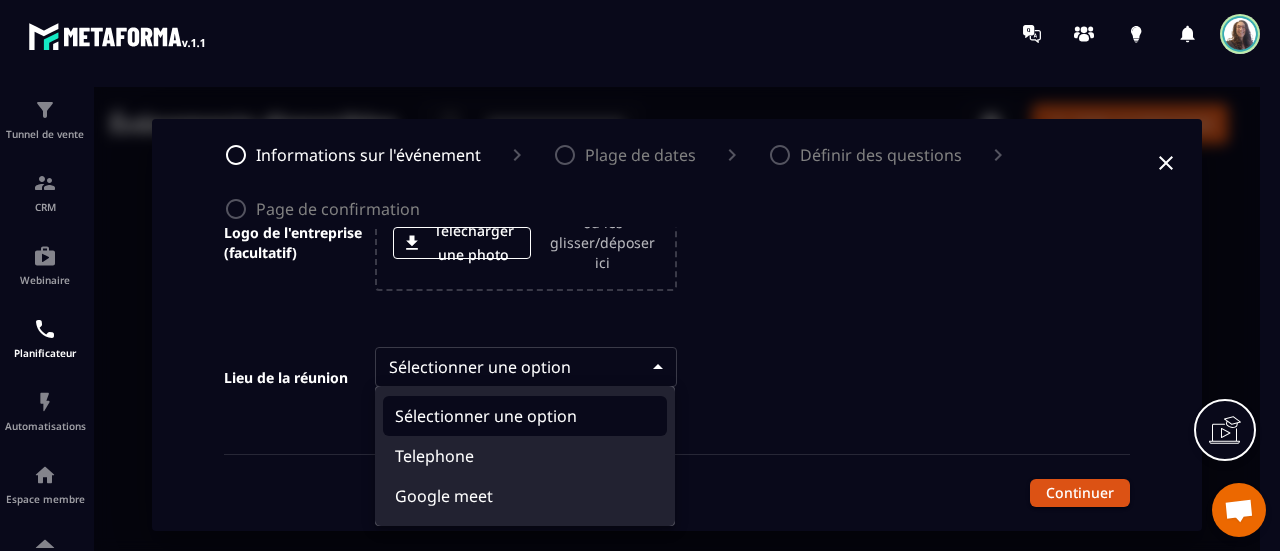 click on "**********" at bounding box center (677, 325) 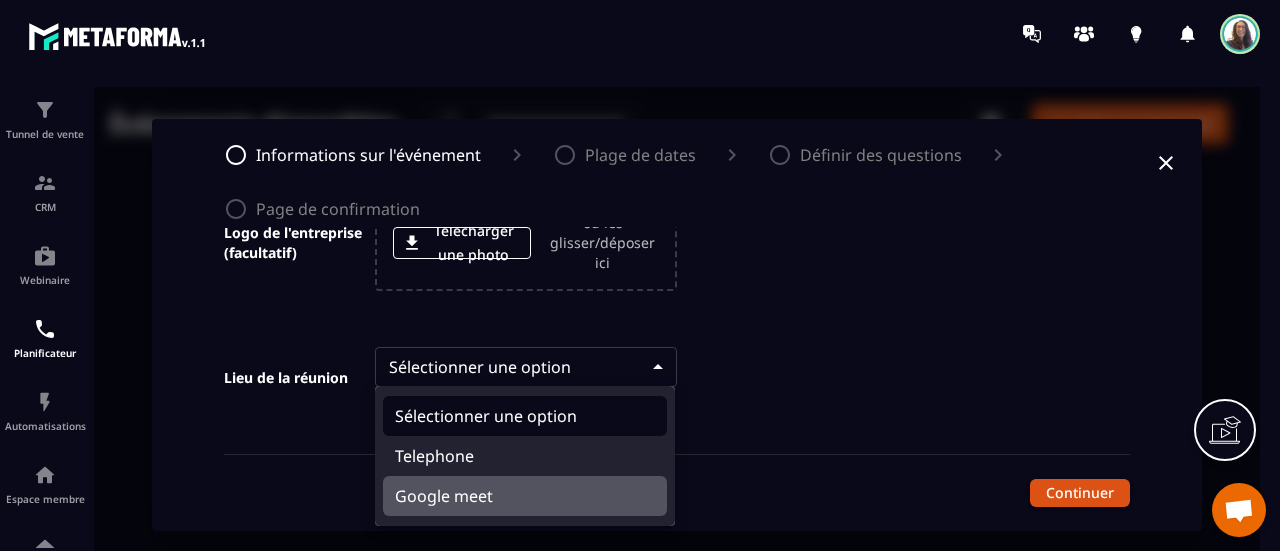 click on "Google meet" at bounding box center [525, 496] 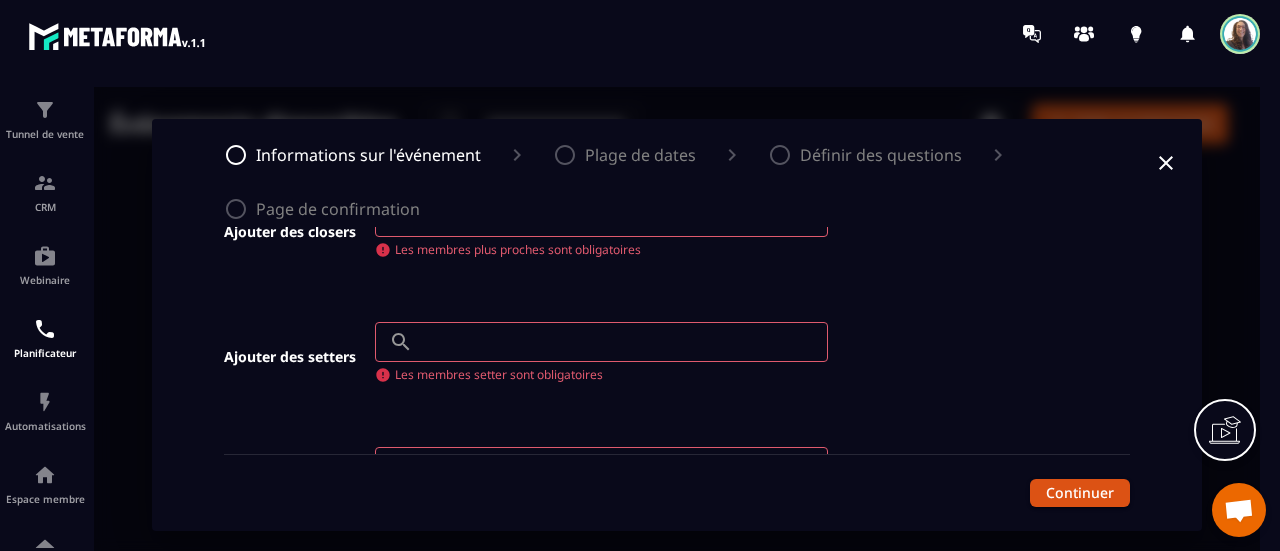 scroll, scrollTop: 992, scrollLeft: 0, axis: vertical 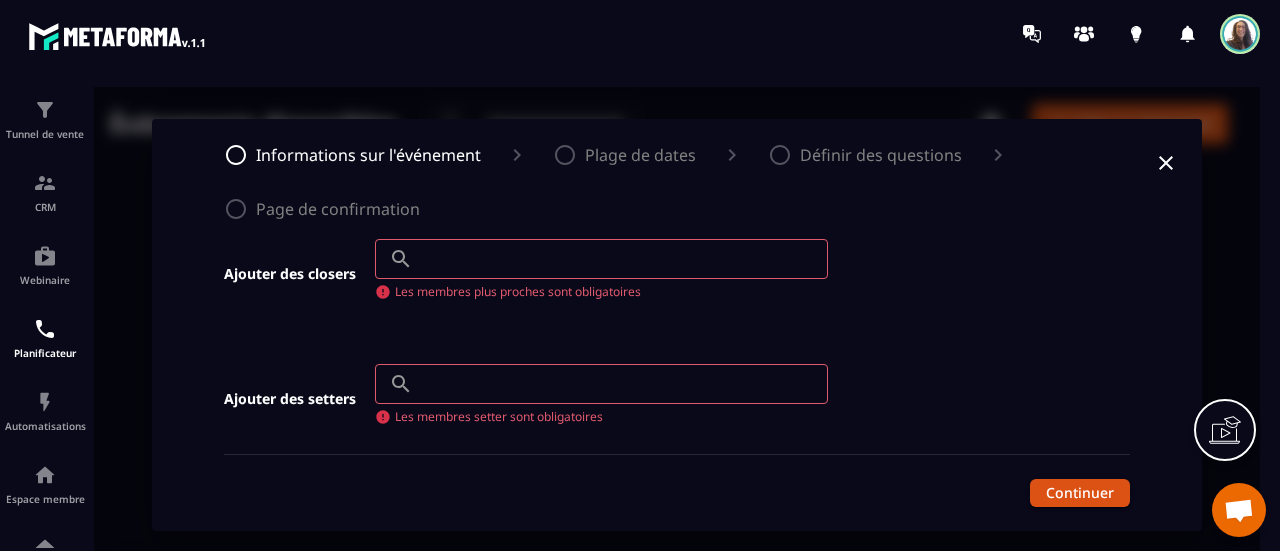 click at bounding box center (624, 259) 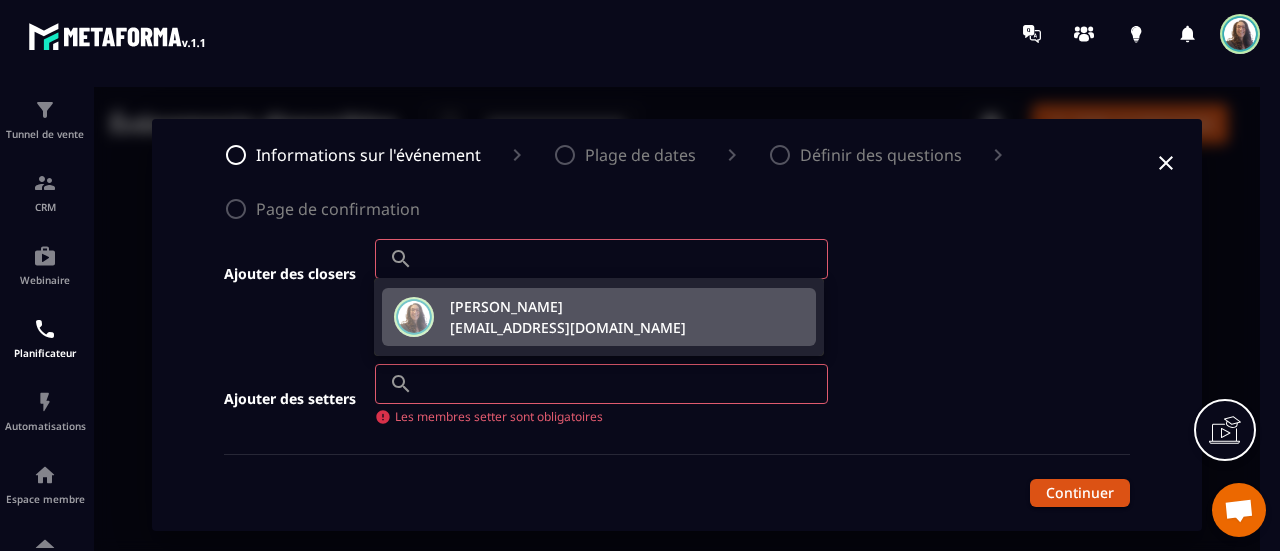 click on "[PERSON_NAME]" at bounding box center [568, 306] 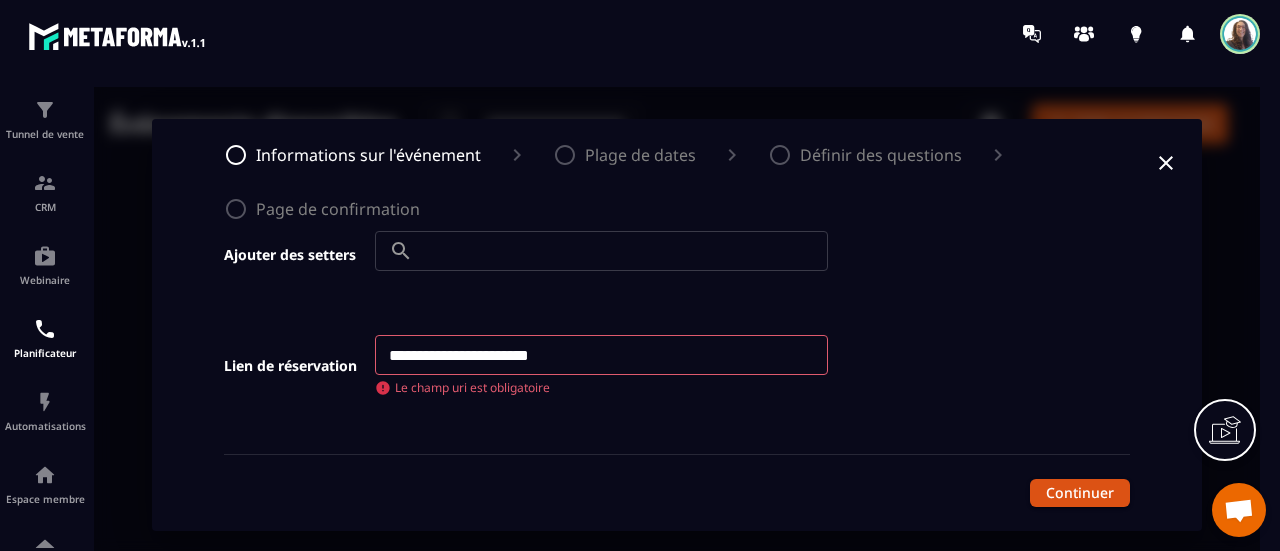 scroll, scrollTop: 1192, scrollLeft: 0, axis: vertical 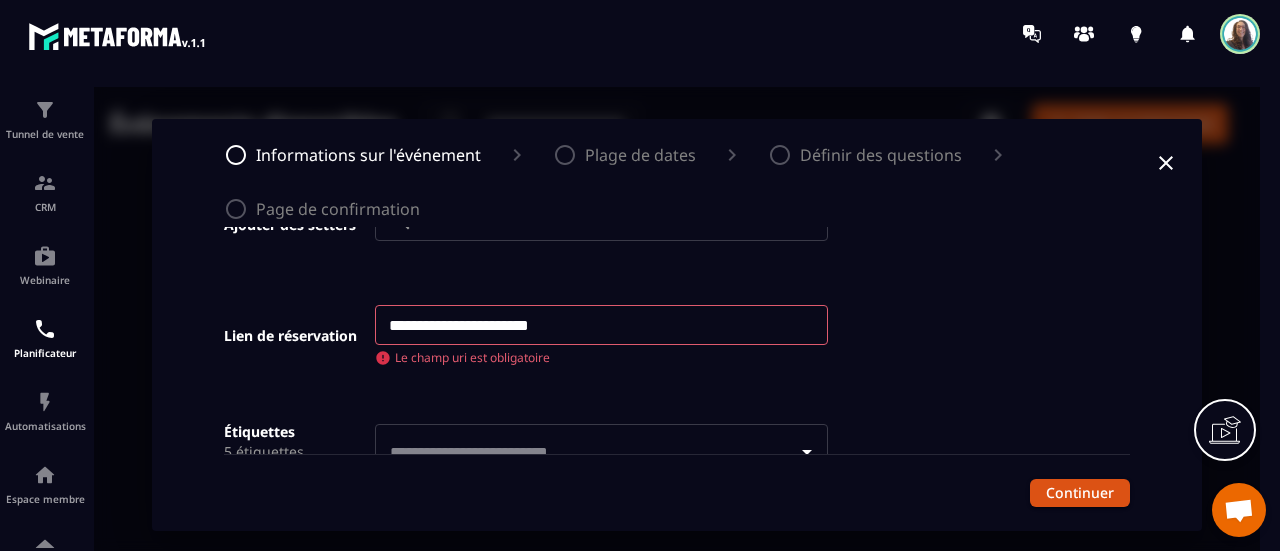 click on "**********" at bounding box center [601, 325] 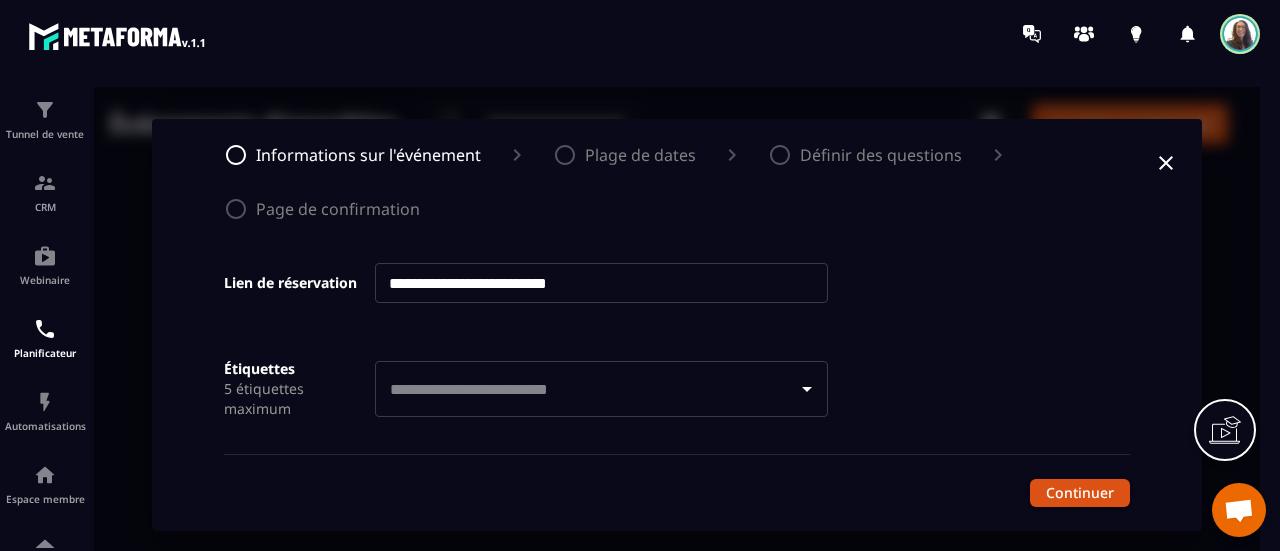 scroll, scrollTop: 1256, scrollLeft: 0, axis: vertical 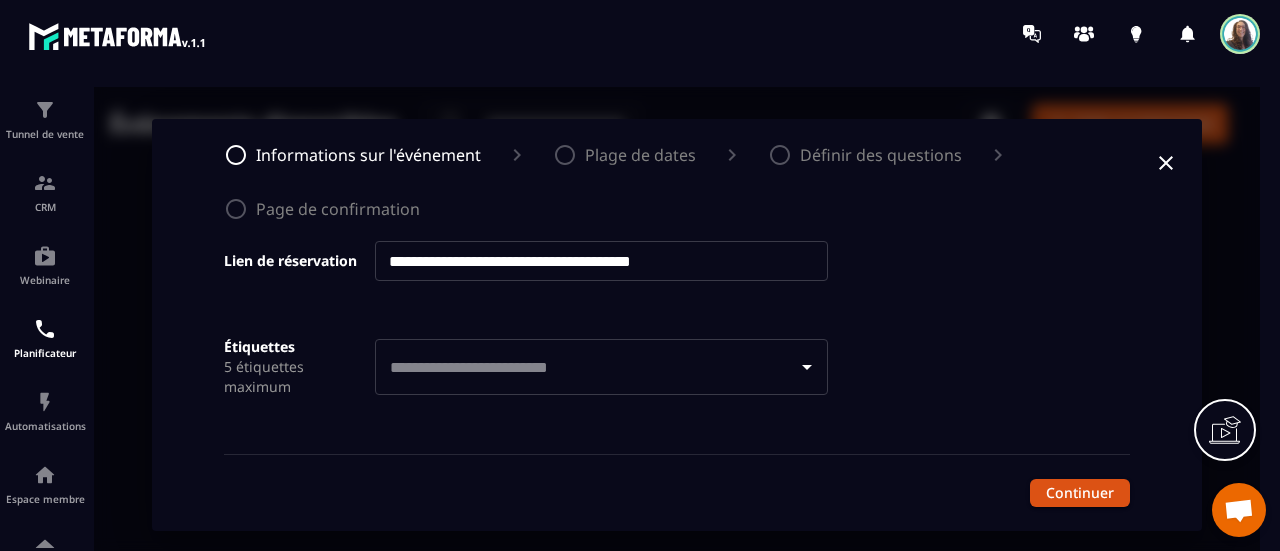 type on "**********" 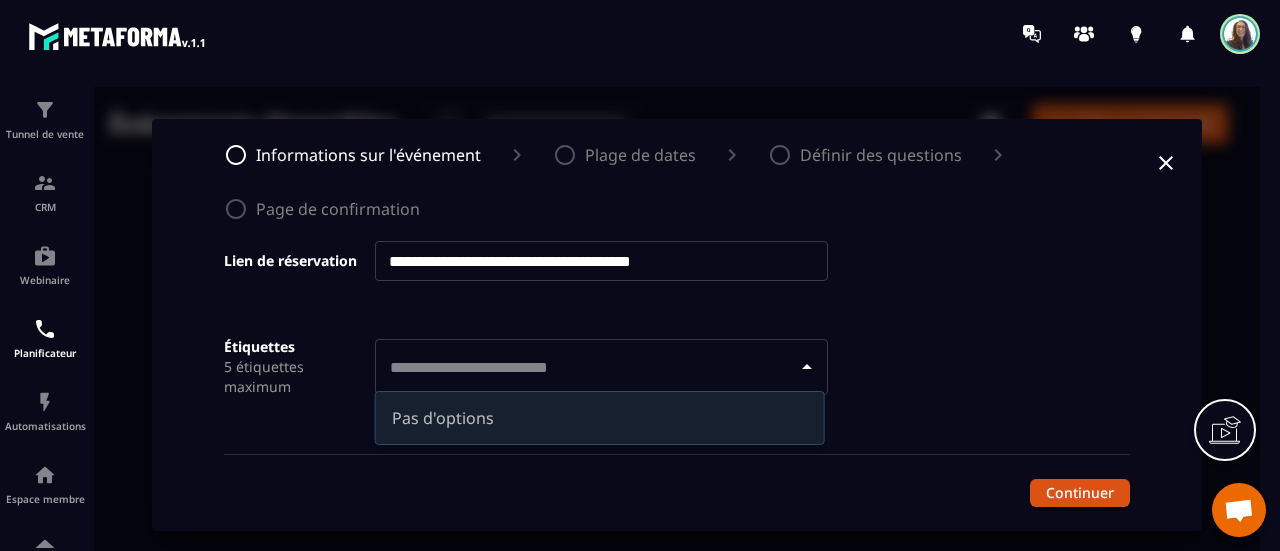 click at bounding box center (586, 367) 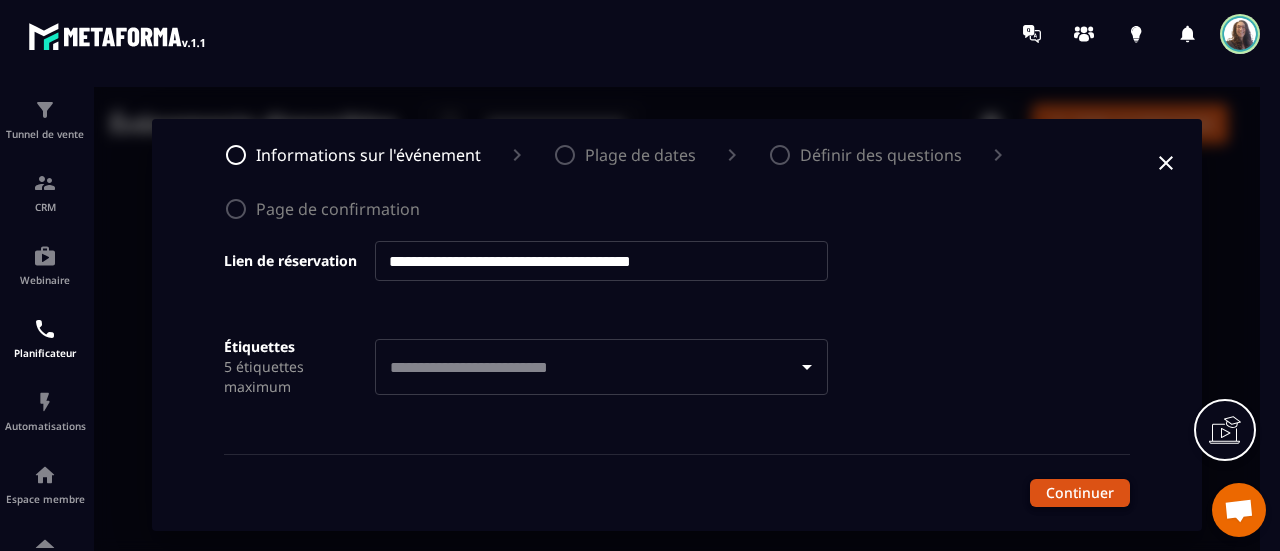 click on "Continuer" at bounding box center (1080, 493) 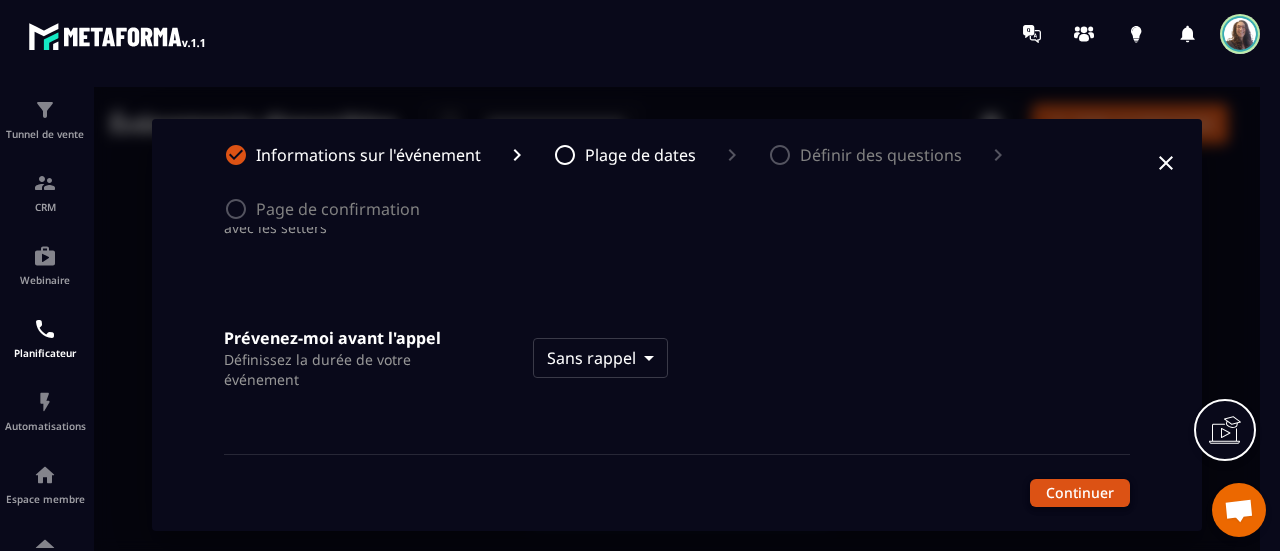 scroll, scrollTop: 0, scrollLeft: 0, axis: both 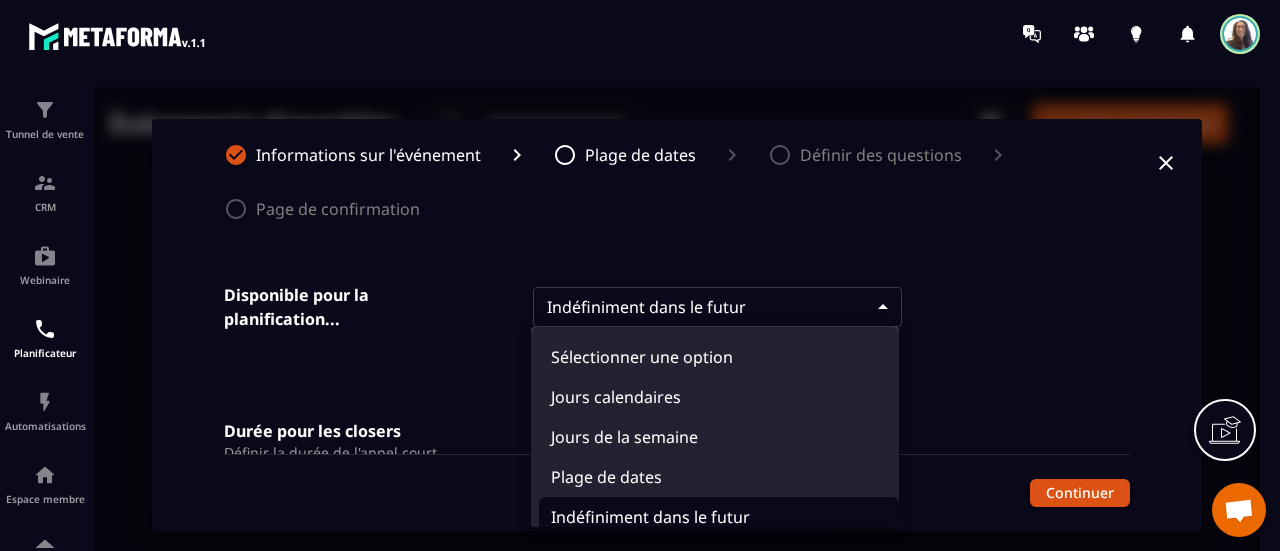 click on "Événements disponibles ​ ​ Créer un événement 2ème échange unboarding 30  min ・   Indéfiniment dans le futur Copiez votre lien Informations sur l'événement Plage de dates Définir des questions Page de confirmation Disponible pour la planification... Indéfiniment dans le futur ******** ​ Durée pour les closers Définir la durée de l'appel court avec le closer 30 min **** ​ Durée pour les setters Définir la durée de l'appel court avec les setters 30 min **** ​ [PERSON_NAME]-moi avant l'appel Définissez la durée de votre événement Sans rappel * ​ Continuer Sélectionner une option Jours calendaires Jours de la semaine Plage de dates Indéfiniment dans le futur" at bounding box center (677, 325) 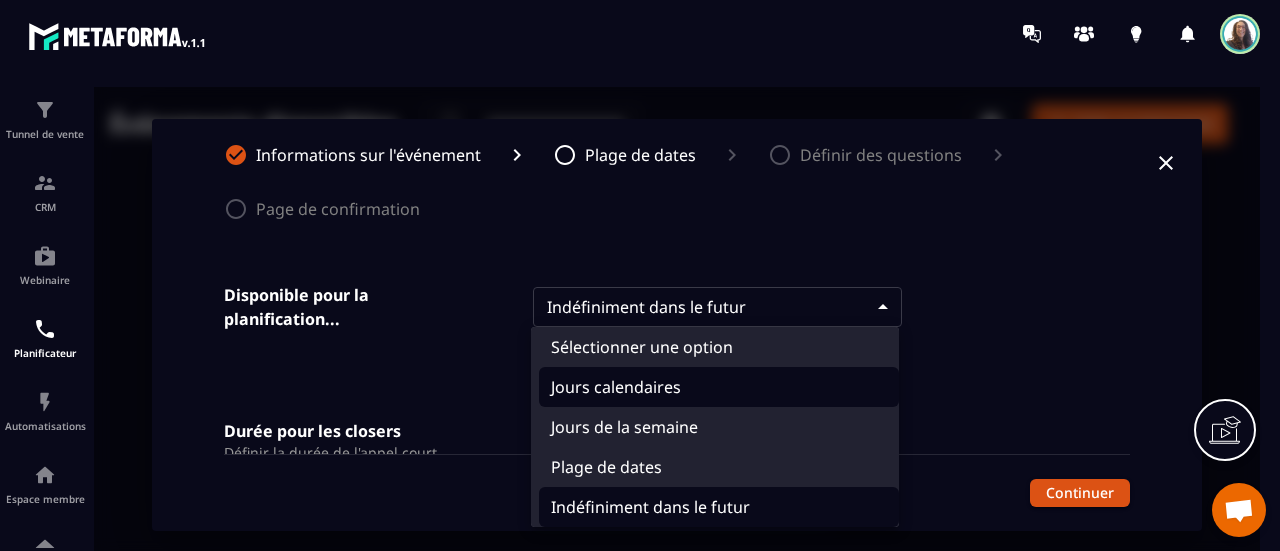 click on "Jours calendaires" at bounding box center (719, 387) 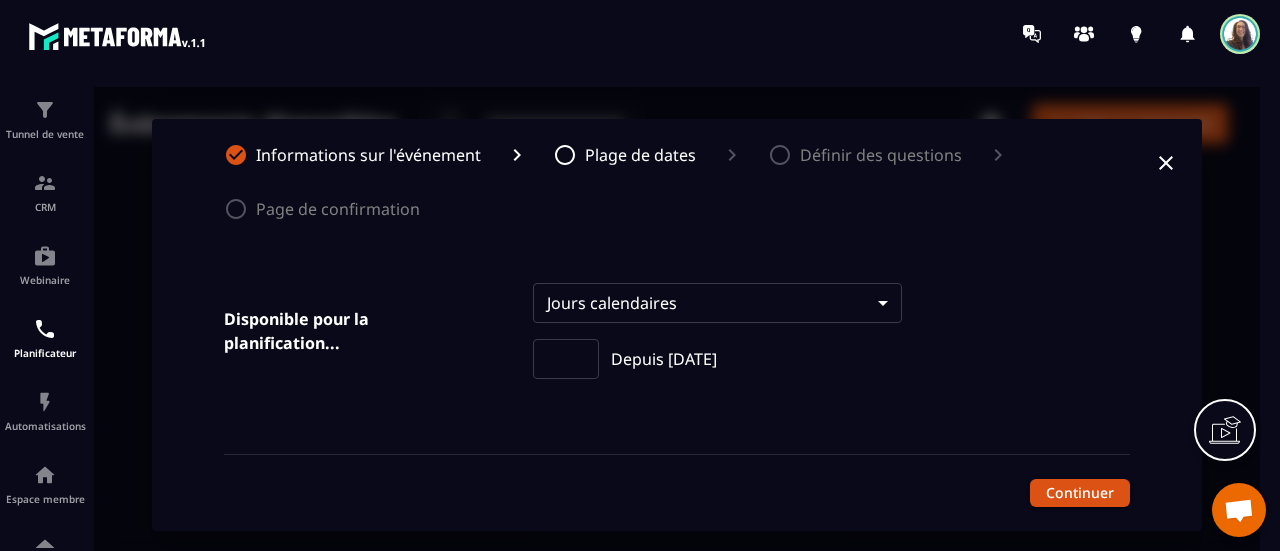 click at bounding box center [566, 359] 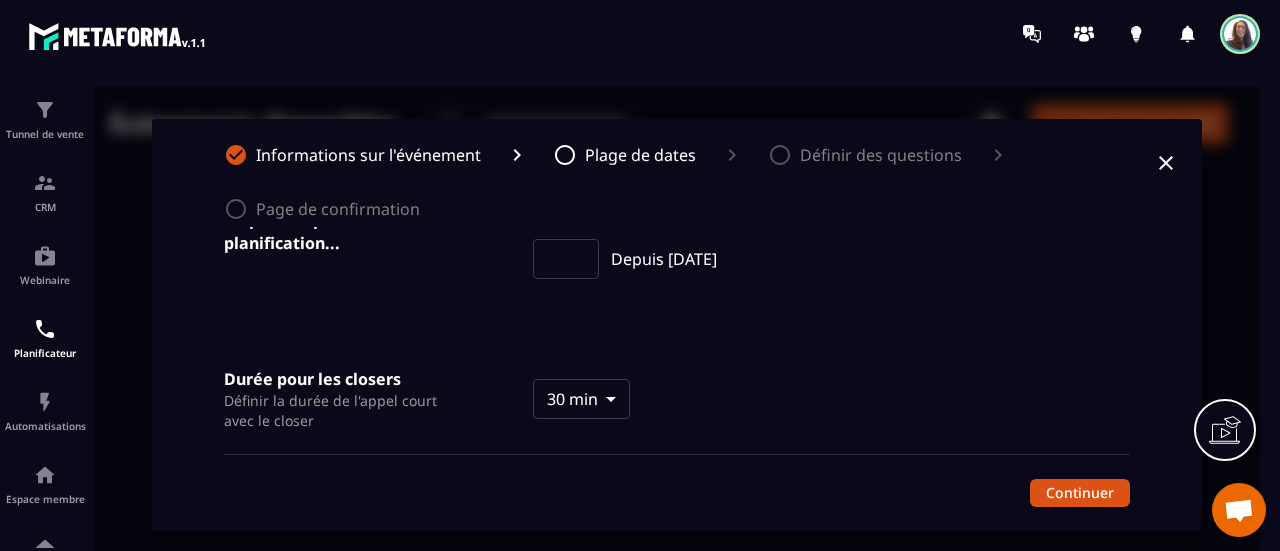 scroll, scrollTop: 0, scrollLeft: 0, axis: both 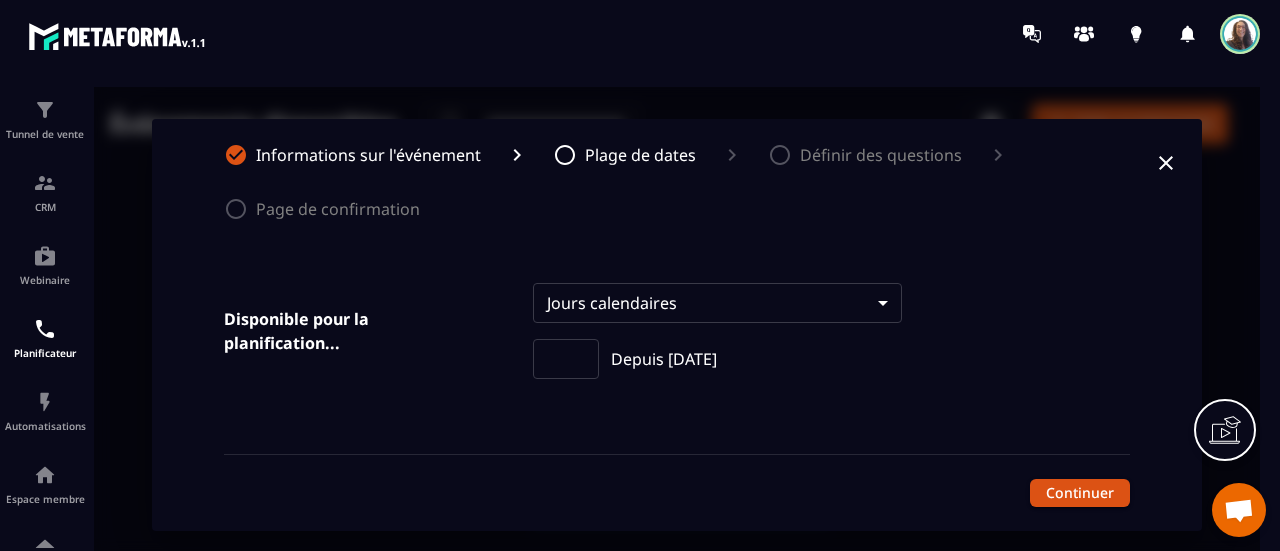 click on "**********" at bounding box center [677, 325] 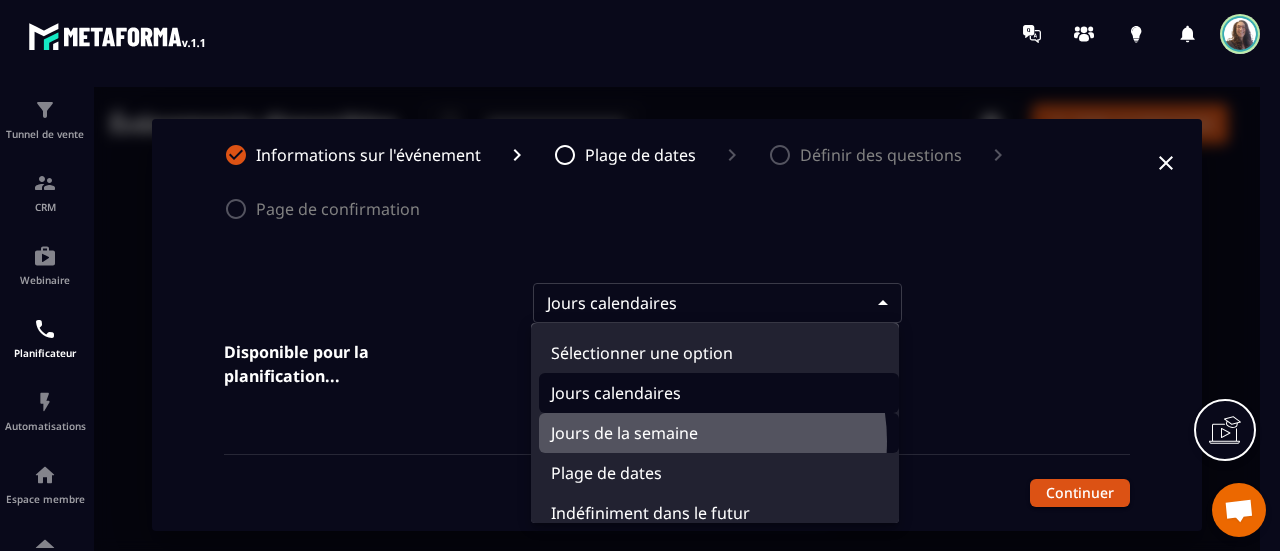 click on "Jours de la semaine" at bounding box center (719, 433) 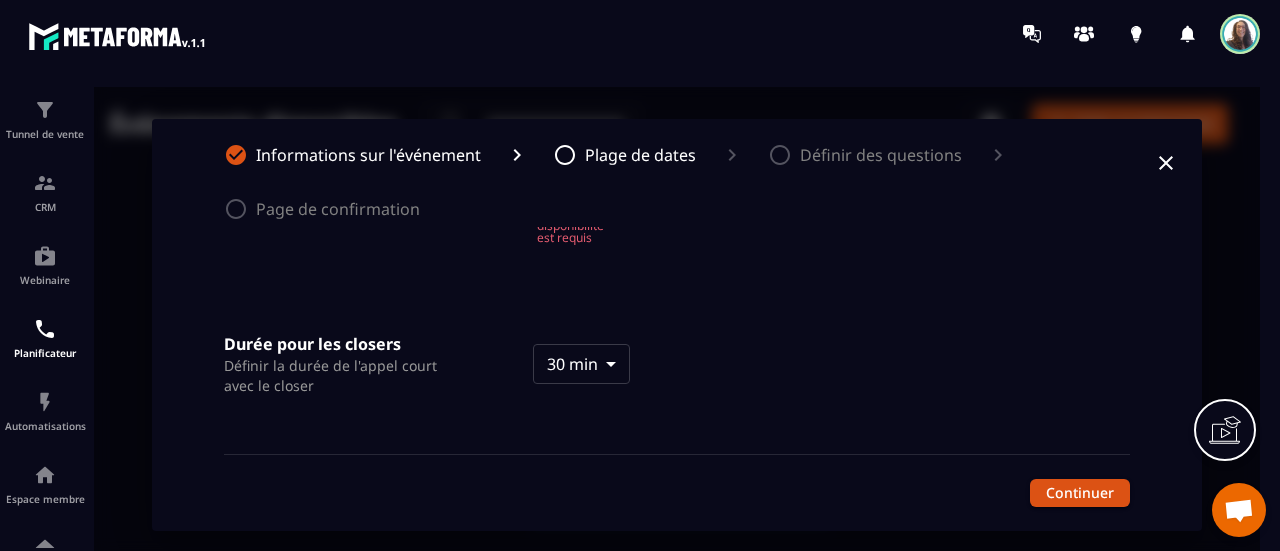 scroll, scrollTop: 0, scrollLeft: 0, axis: both 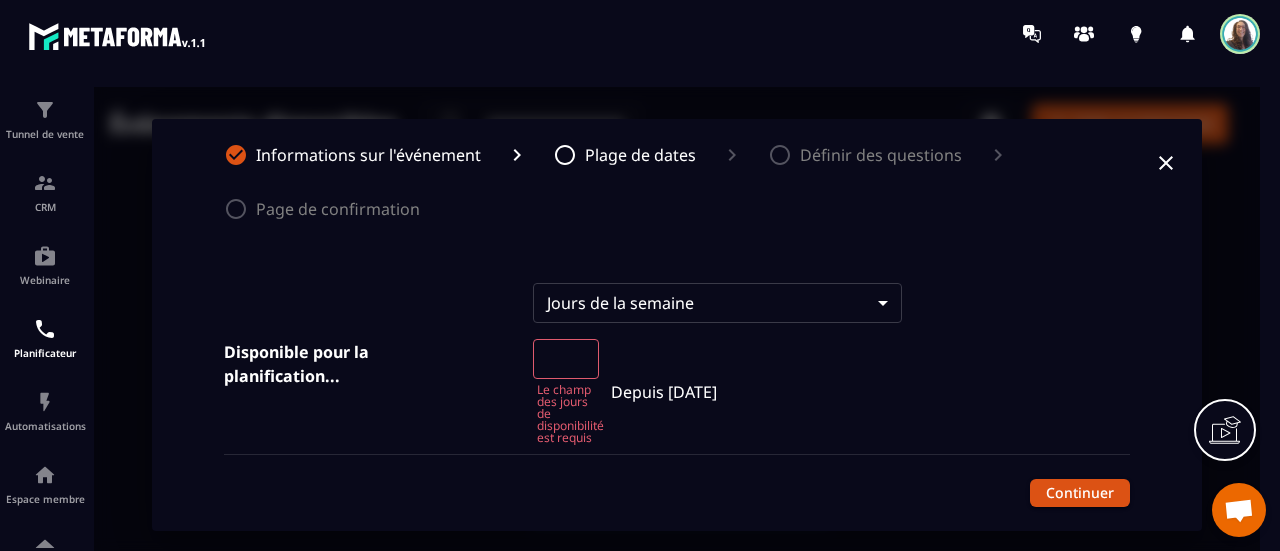 click on "Événements disponibles ​ ​ Créer un événement 2ème échange unboarding 30  min ・   Indéfiniment dans le futur Copiez votre lien Informations sur l'événement Plage de dates Définir des questions Page de confirmation Disponible pour la planification... Jours de la semaine ********* ​ ​ Le champ des jours de disponibilité est requis Depuis [DATE] Durée pour les closers Définir la durée de l'appel court avec le closer 30 min **** ​ Durée pour les setters Définir la durée de l'appel court avec les setters 30 min **** ​ Prévenez-moi avant l'appel Définissez la durée de votre événement Sans rappel * ​ Continuer" at bounding box center (677, 325) 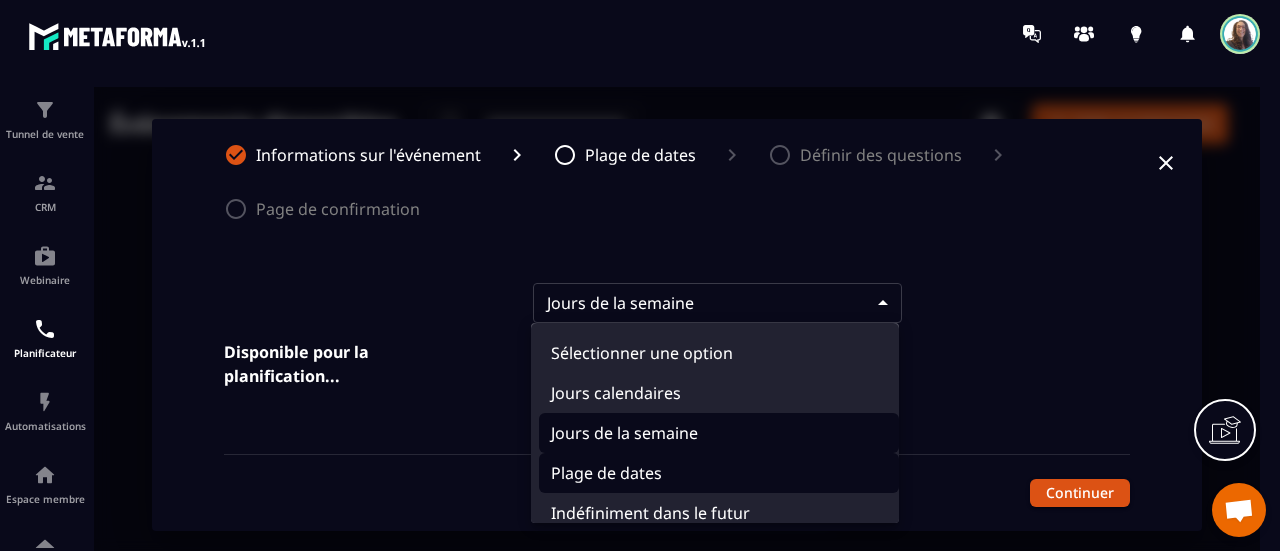 click on "Plage de dates" at bounding box center (719, 473) 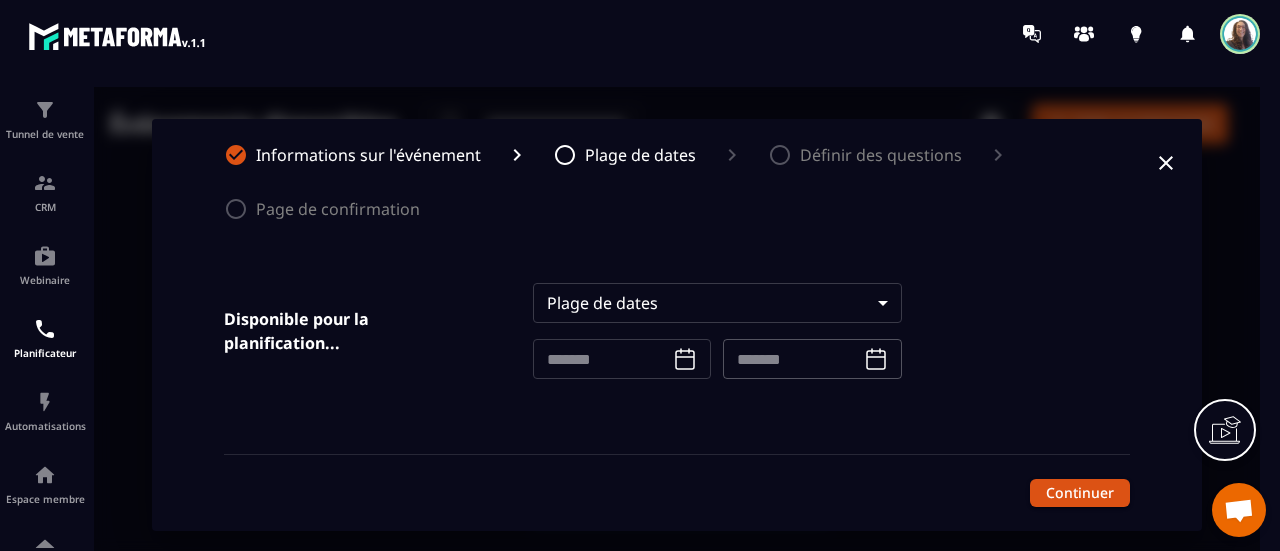 click at bounding box center [599, 359] 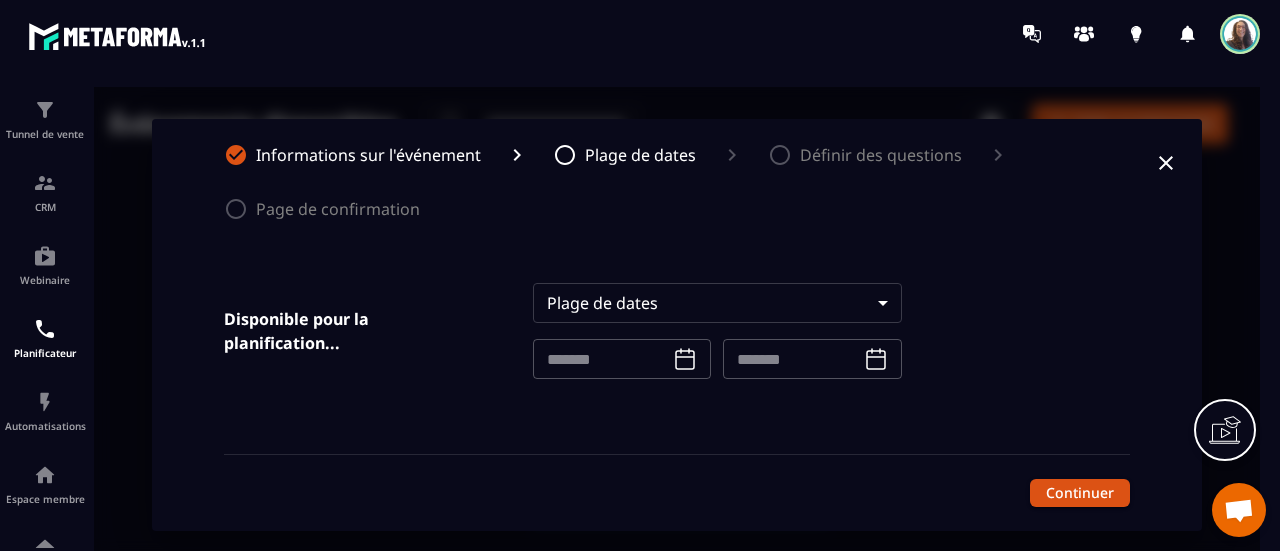 click on "Événements disponibles ​ ​ Créer un événement 2ème échange unboarding 30  min ・   Indéfiniment dans le futur Copiez votre lien Informations sur l'événement Plage de dates Définir des questions Page de confirmation Disponible pour la planification... Plage de dates ****** ​ ​ ​ Durée pour les closers Définir la durée de l'appel court avec le closer 30 min **** ​ Durée pour les setters Définir la durée de l'appel court avec les setters 30 min **** ​ Prévenez-moi avant l'appel Définissez la durée de votre événement Sans rappel * ​ Continuer" at bounding box center [677, 325] 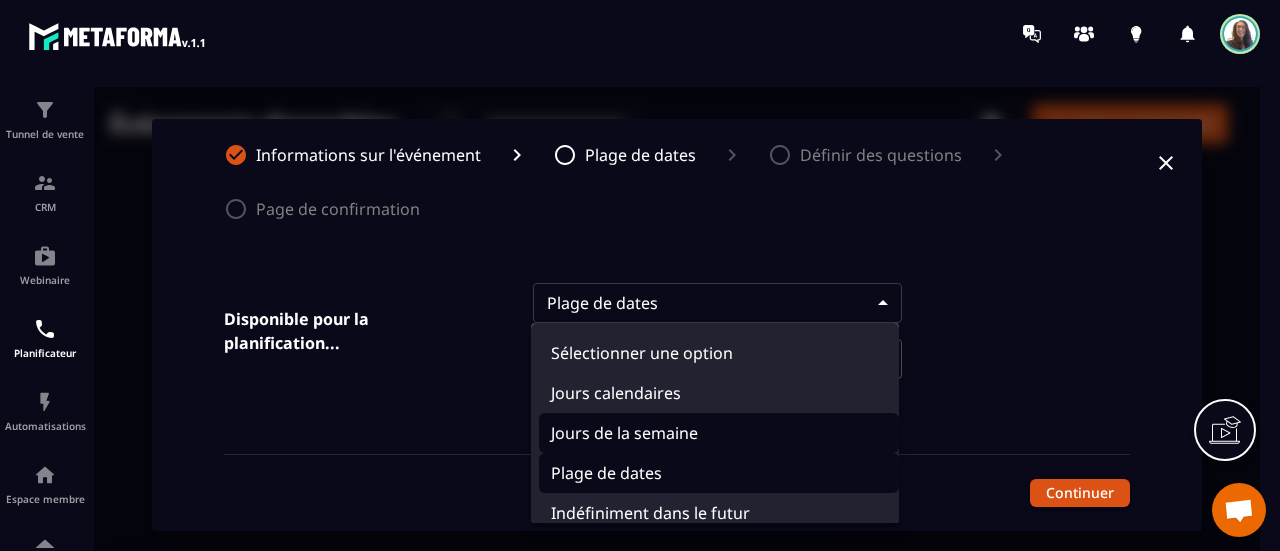 click on "Jours de la semaine" at bounding box center (719, 433) 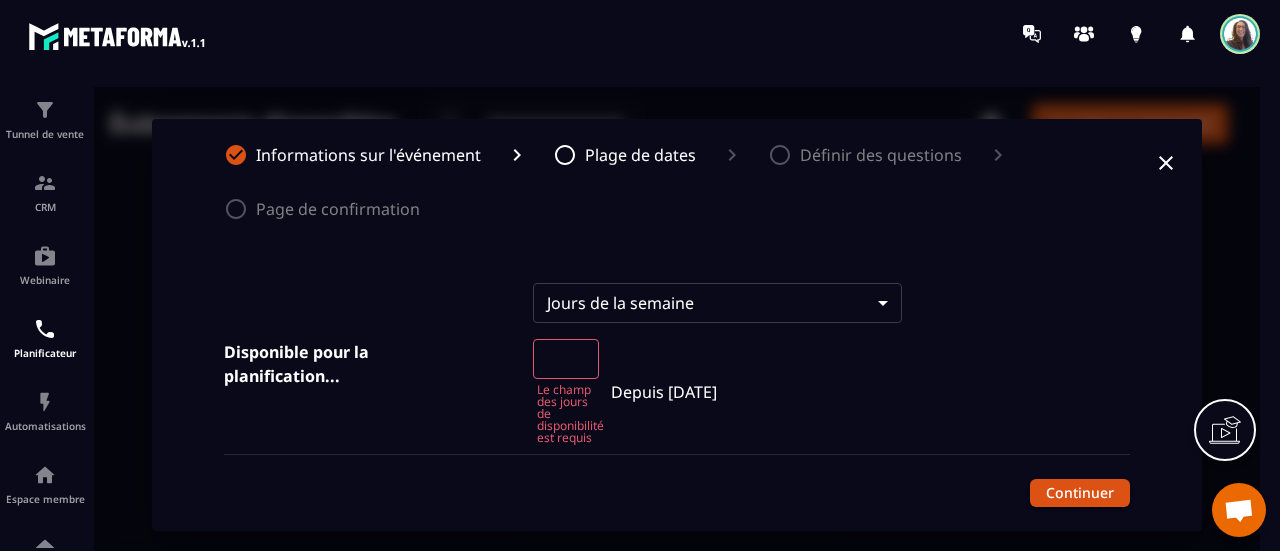 click at bounding box center (566, 359) 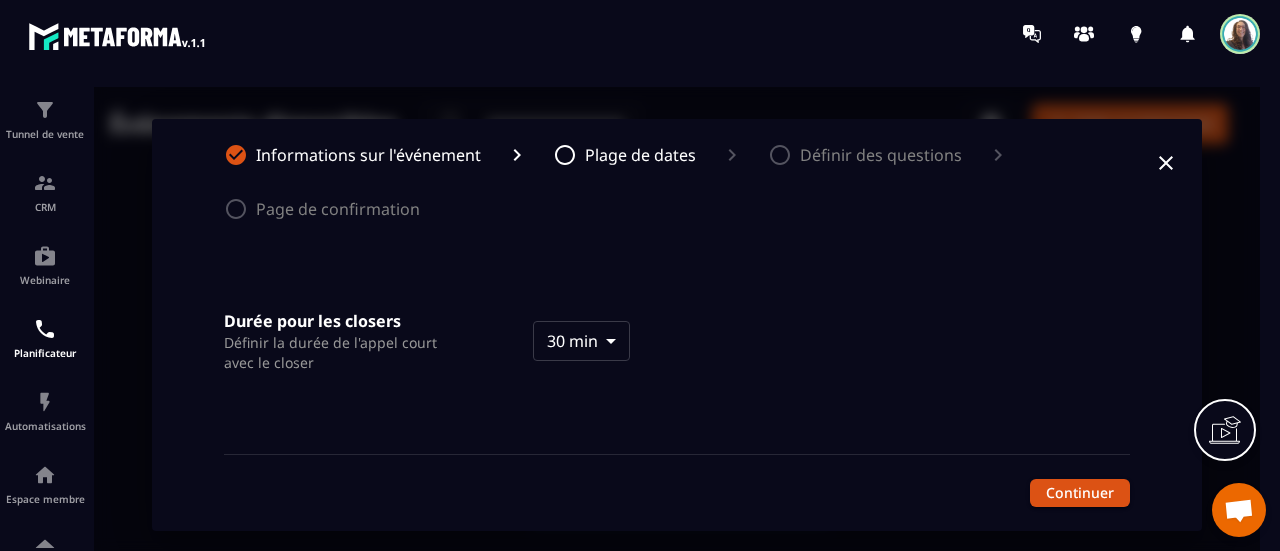 scroll, scrollTop: 200, scrollLeft: 0, axis: vertical 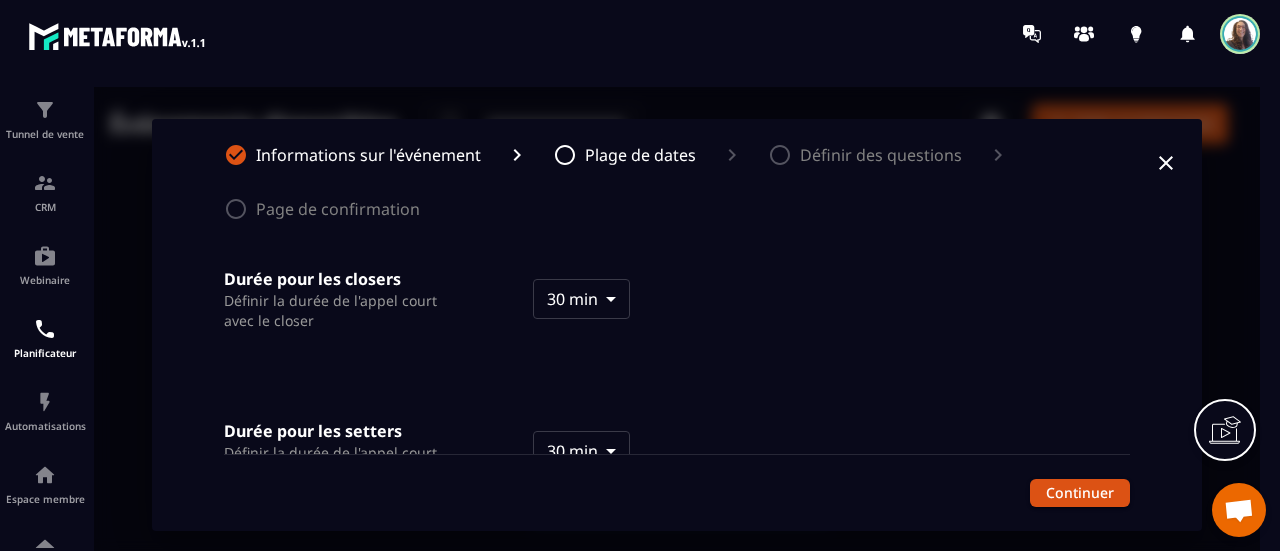 type on "*" 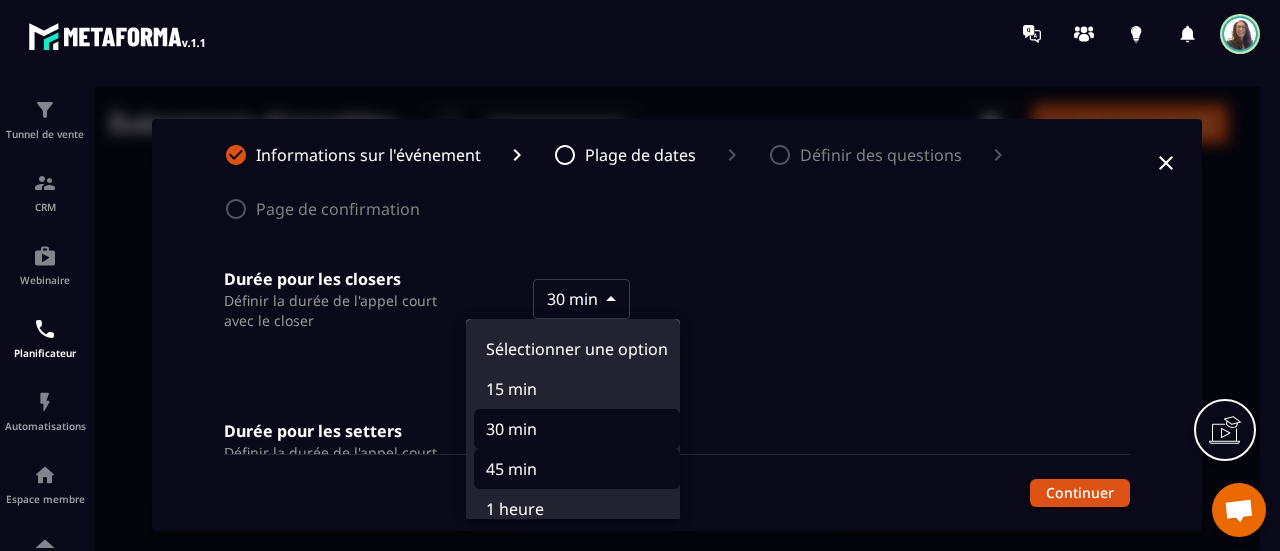 click on "45 min" at bounding box center (577, 469) 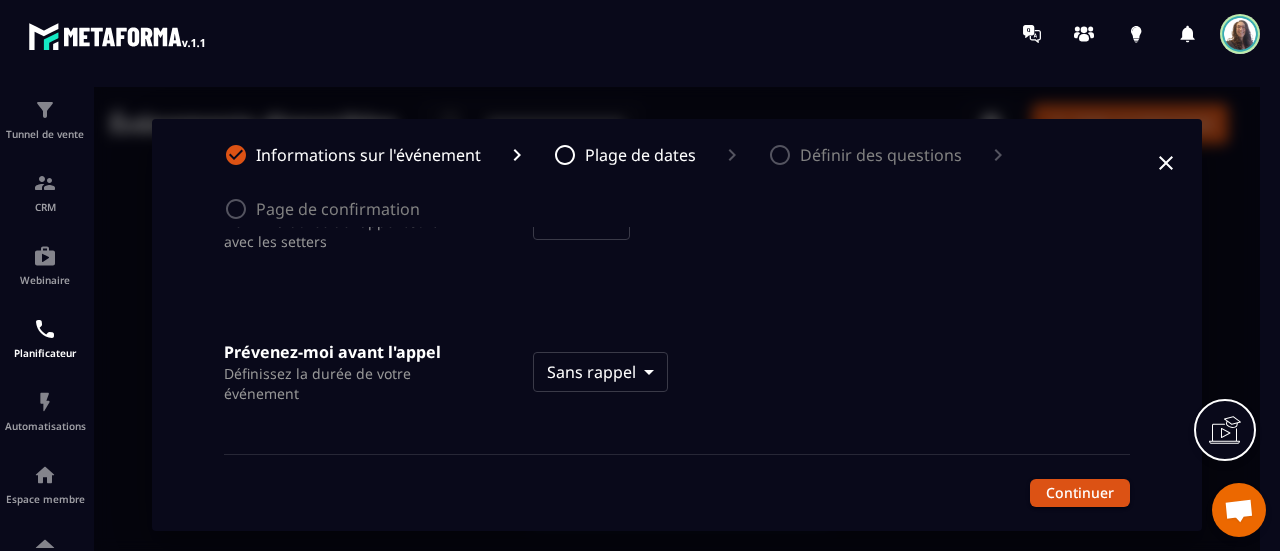 scroll, scrollTop: 444, scrollLeft: 0, axis: vertical 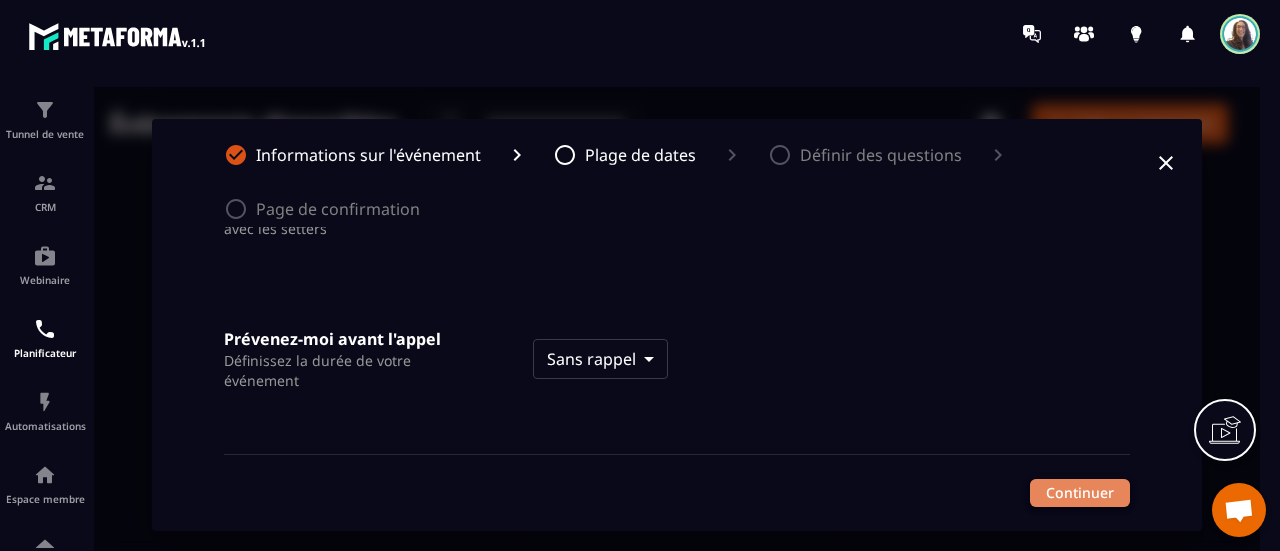 click on "Continuer" at bounding box center (1080, 493) 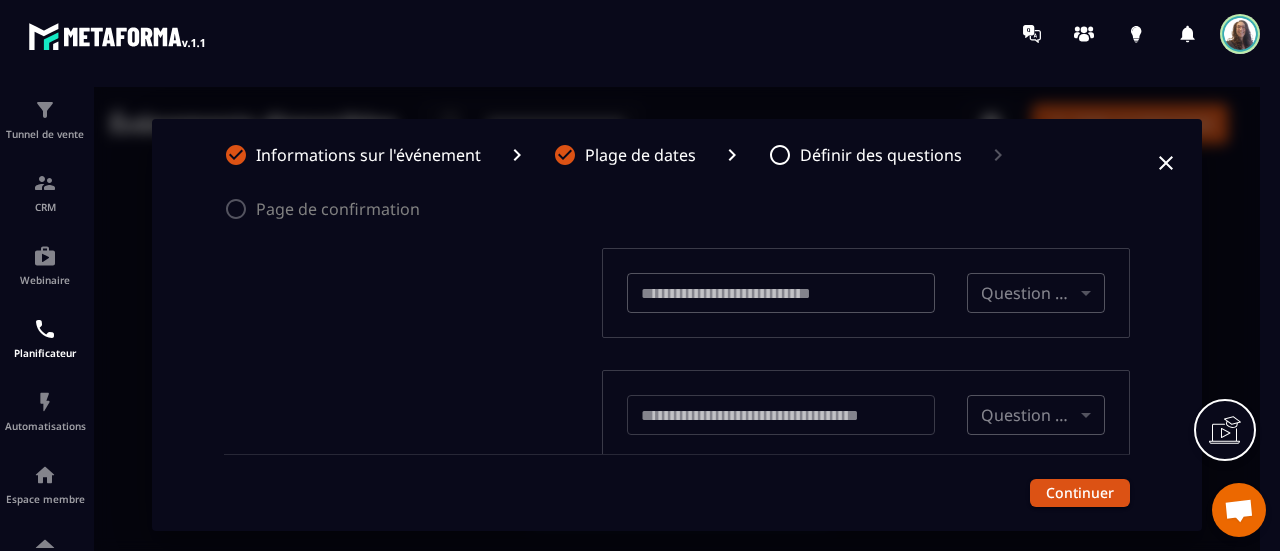scroll, scrollTop: 0, scrollLeft: 0, axis: both 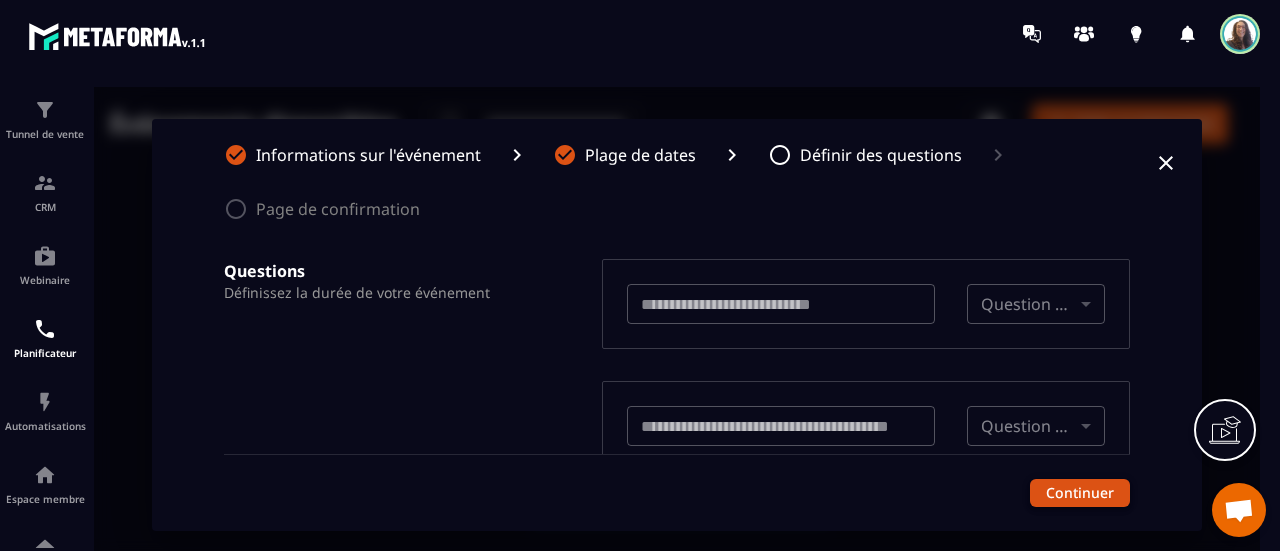 click on "Continuer" at bounding box center (1080, 493) 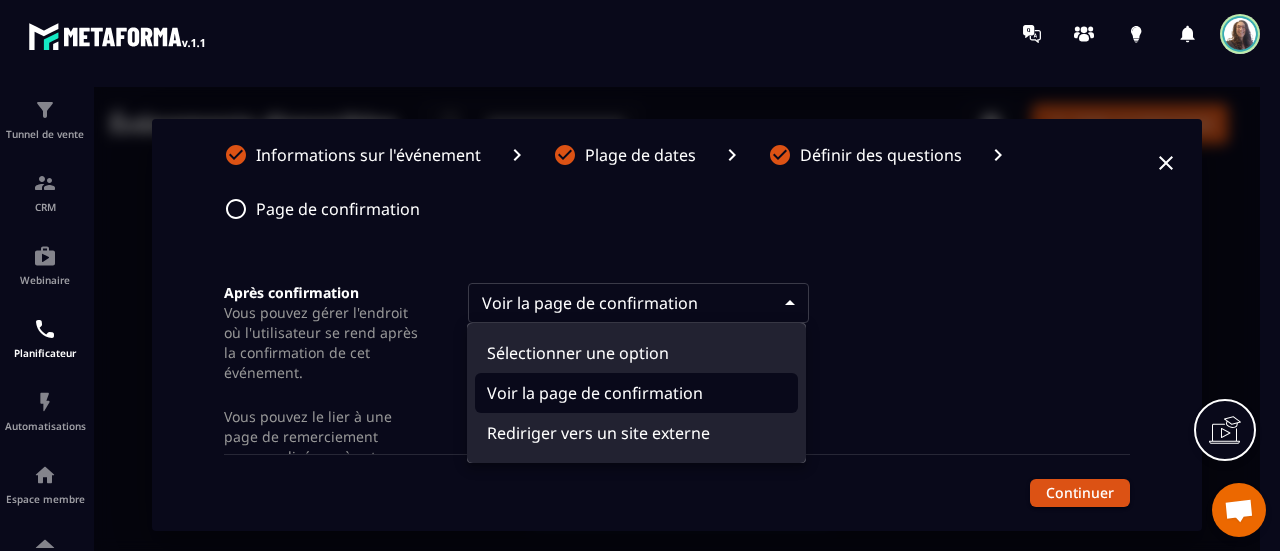 click on "Événements disponibles ​ ​ Créer un événement 2ème échange unboarding 45  min ・   4 Jours calendaires Copiez votre lien Informations sur l'événement Plage de dates Définir des questions Page de confirmation Après confirmation Vous pouvez gérer l'endroit où l'utilisateur se rend après la confirmation de cet événement. Vous pouvez le lier à une page de remerciement personnalisée ou à votre propre site, si vous choisissez "Rediriger vers un site externe" Voir la page de confirmation **** ​ Continuer Sélectionner une option Voir la page de confirmation Rediriger vers un site externe" at bounding box center (677, 325) 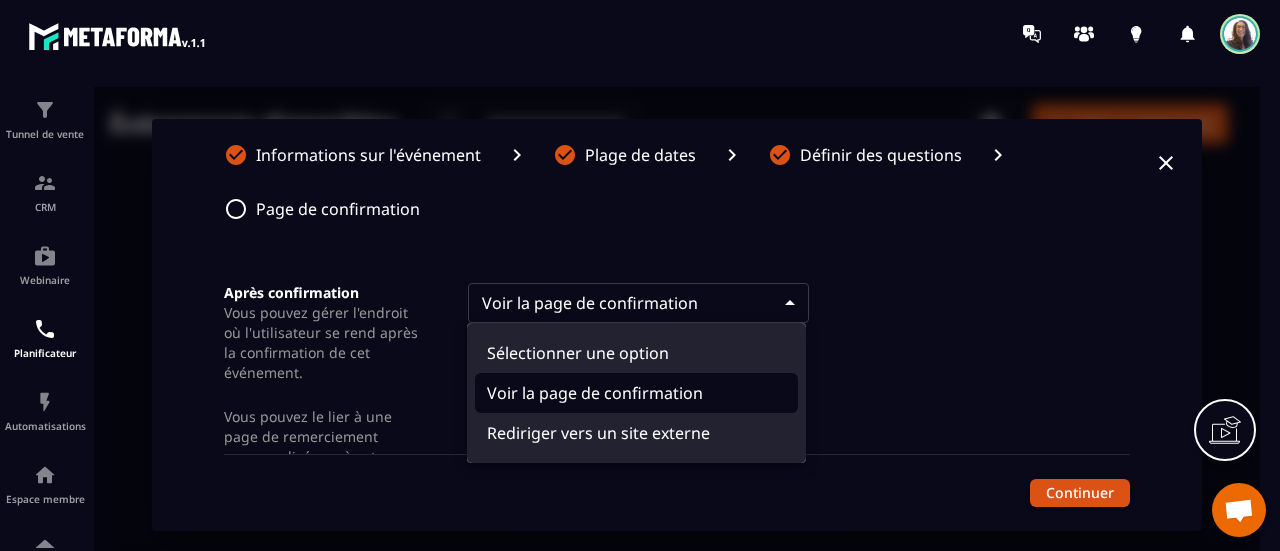 click on "Voir la page de confirmation" at bounding box center [636, 393] 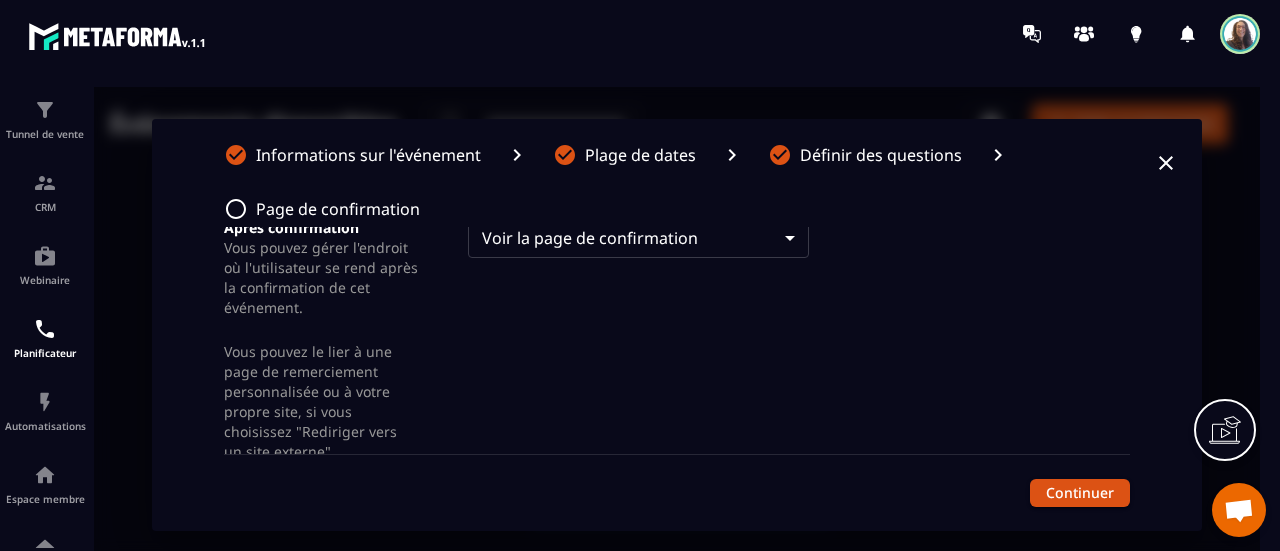 scroll, scrollTop: 0, scrollLeft: 0, axis: both 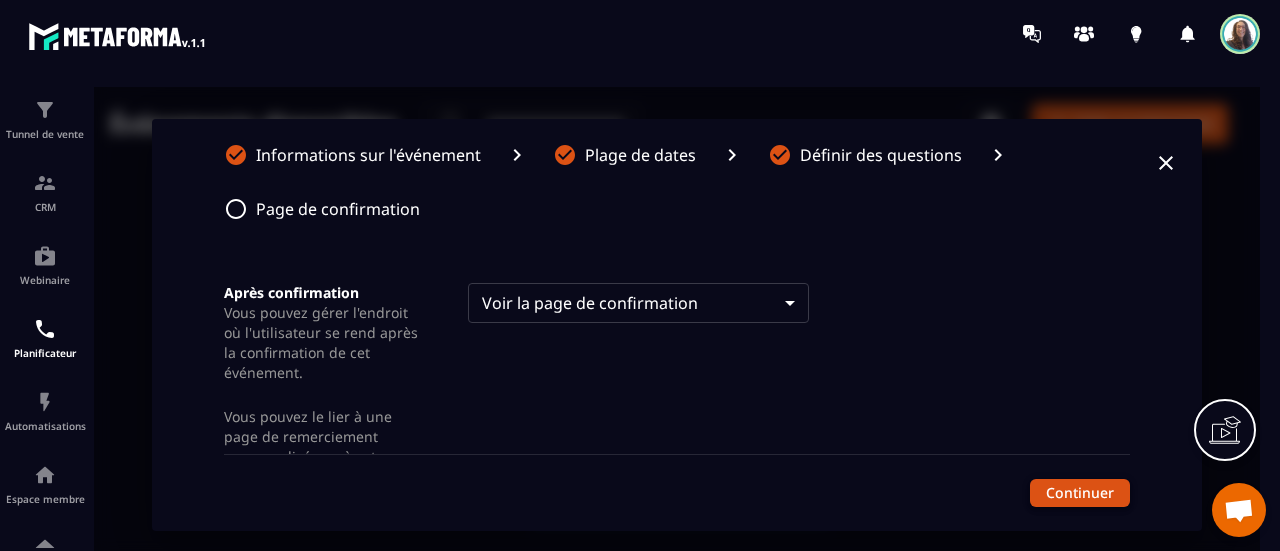 click on "Continuer" at bounding box center (1080, 493) 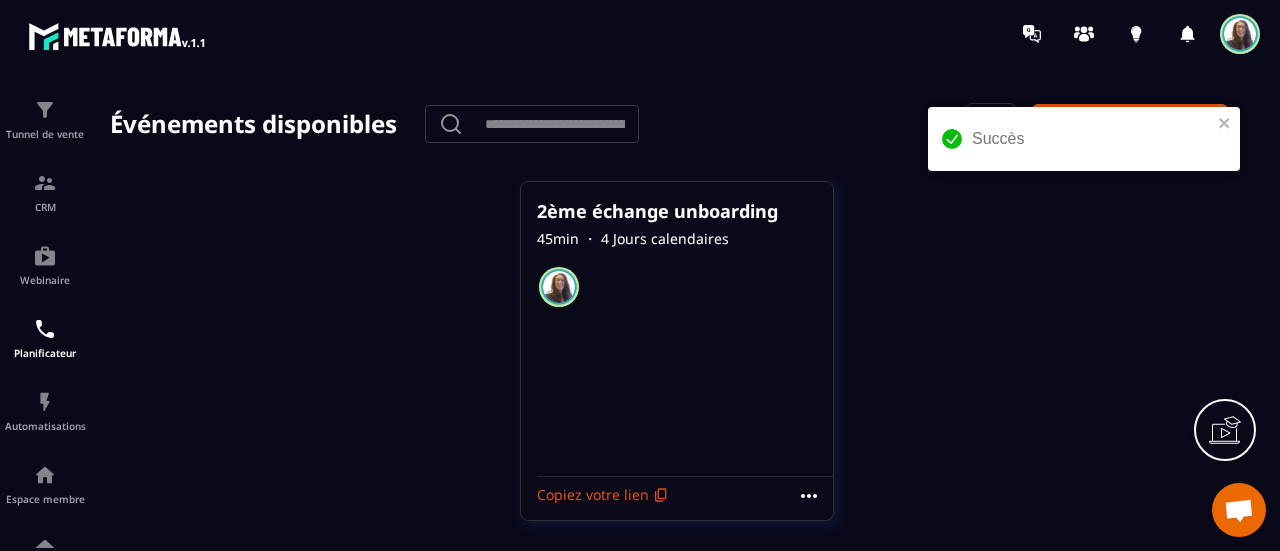 click on "2ème échange unboarding 45  min ・   4 Jours calendaires Copiez votre lien" at bounding box center (677, 351) 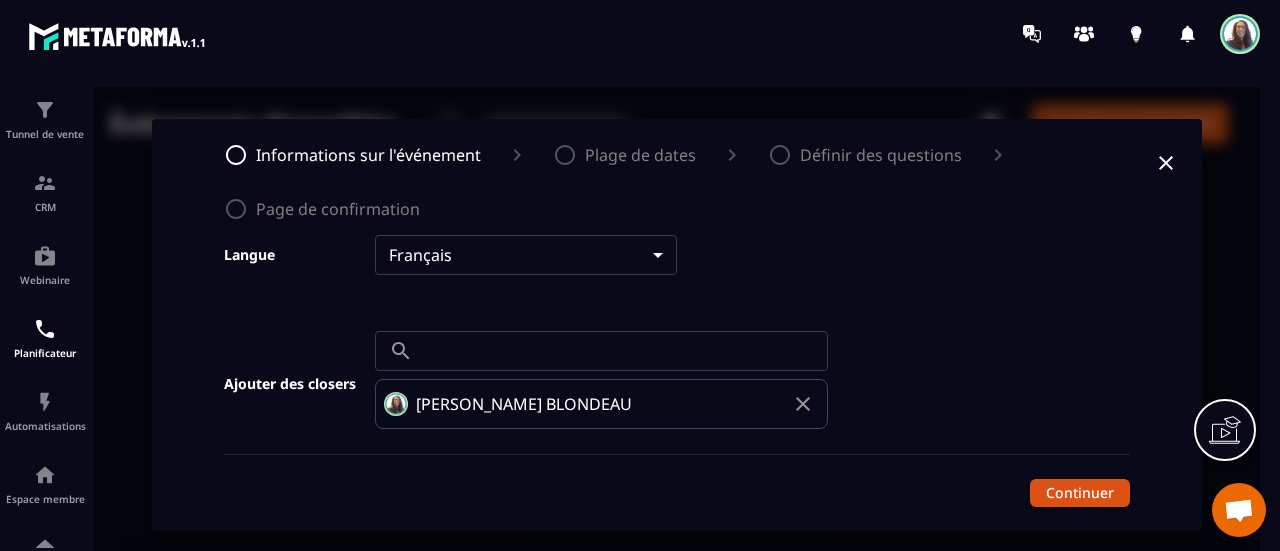 scroll, scrollTop: 1256, scrollLeft: 0, axis: vertical 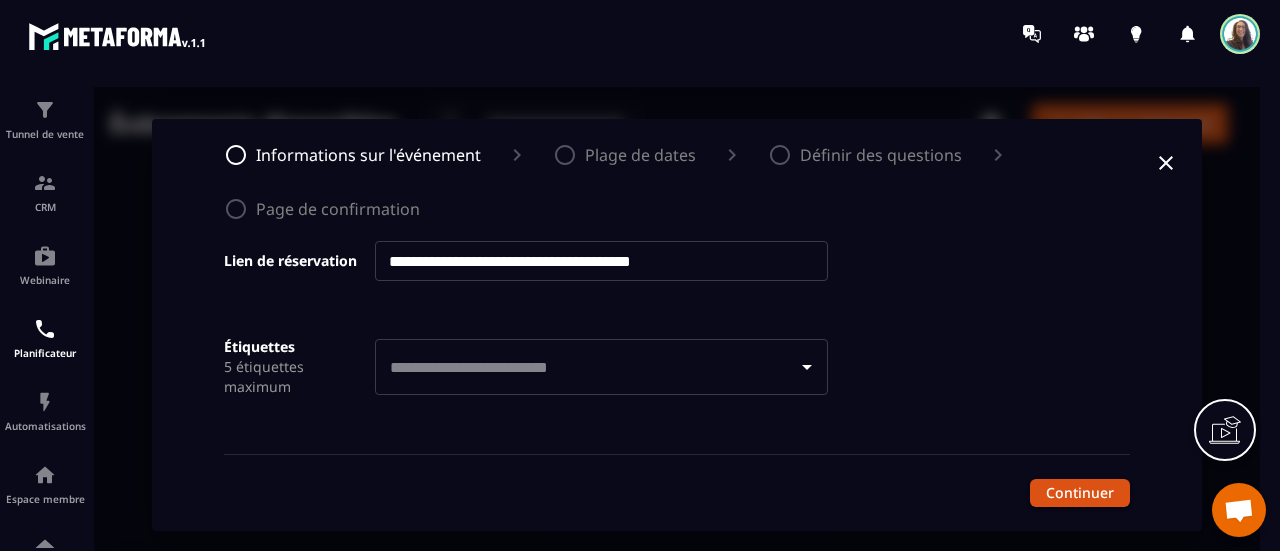 click on "**********" at bounding box center (677, 325) 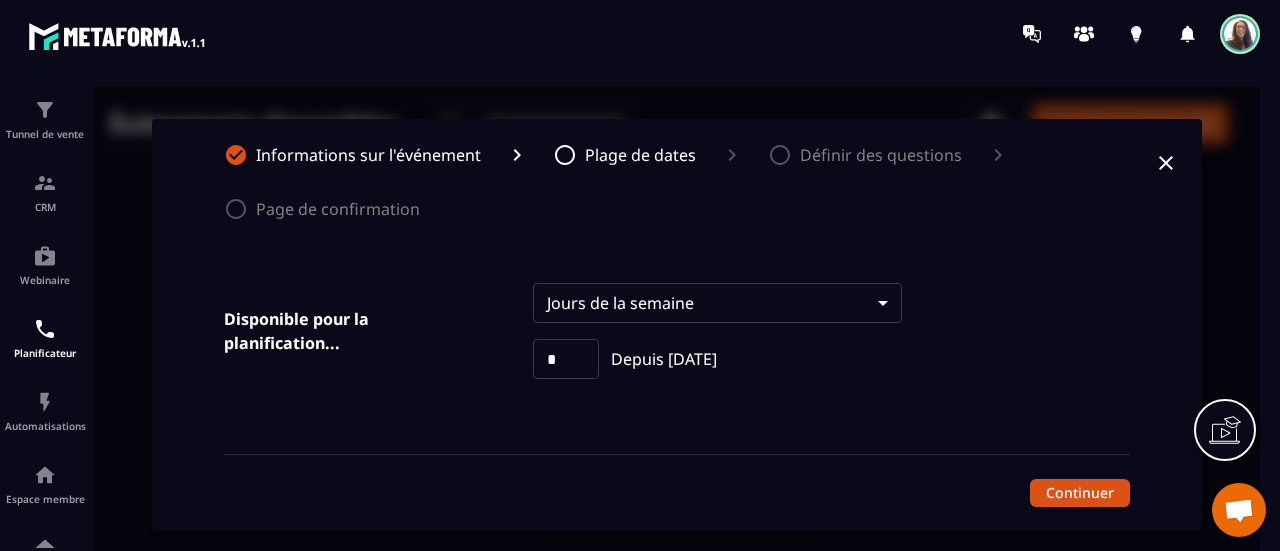 click on "Événements disponibles ​ ​ Créer un événement 2ème échange unboarding 45  min ・   4 Jours calendaires Copiez votre lien Informations sur l'événement Plage de dates Définir des questions Page de confirmation Disponible pour la planification... Jours de la semaine ********* ​ * ​ Depuis [DATE] Durée pour les closers Définir la durée de l'appel court avec le closer 45 min **** ​ Durée pour les setters Définir la durée de l'appel court avec les setters 30 min **** ​ Prévenez-moi avant l'appel Définissez la durée de votre événement Sans rappel * ​ Continuer" at bounding box center [677, 325] 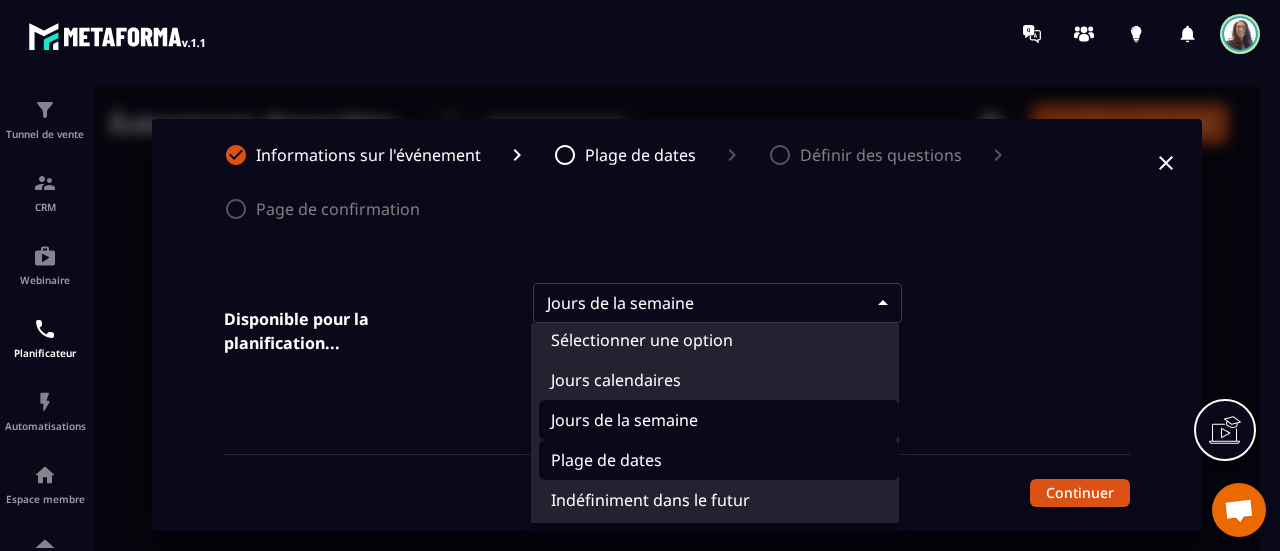 scroll, scrollTop: 20, scrollLeft: 0, axis: vertical 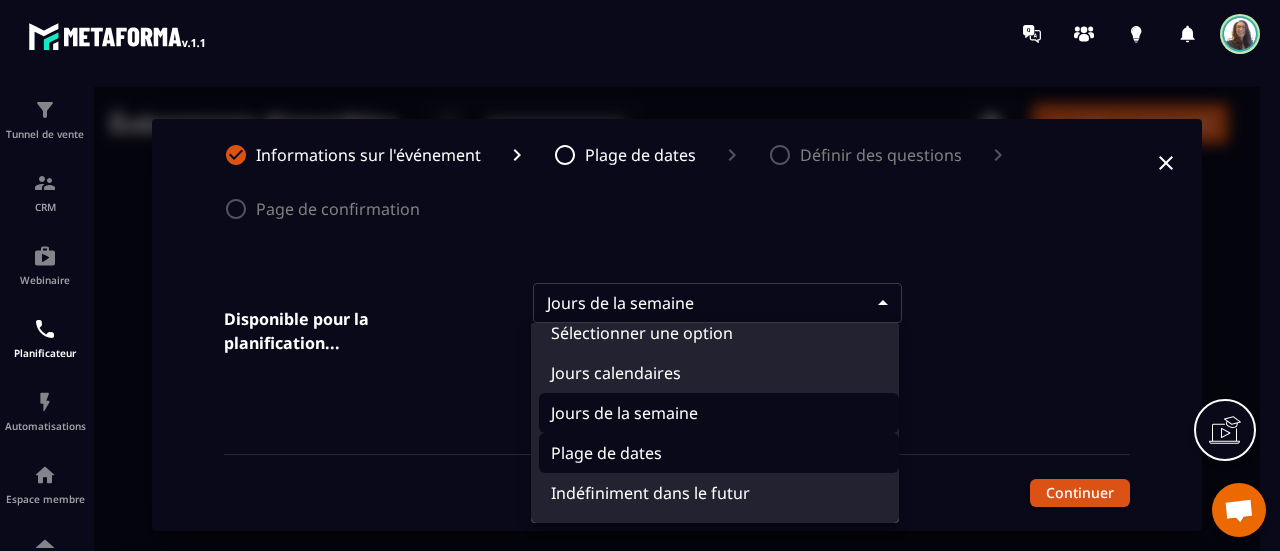 click on "Plage de dates" at bounding box center [719, 453] 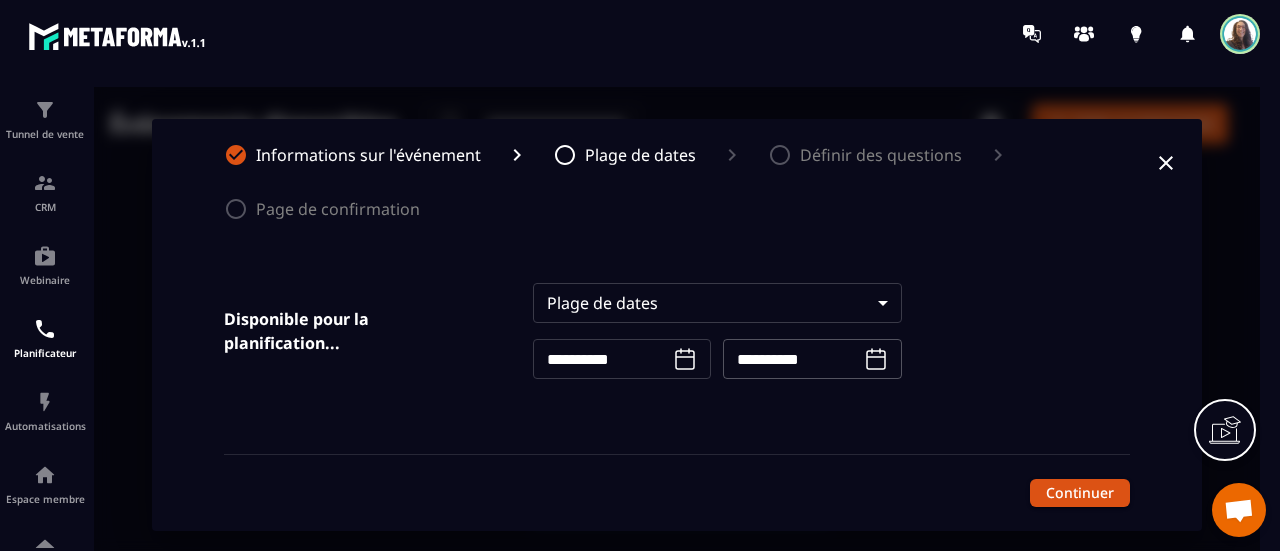click on "**********" at bounding box center (599, 359) 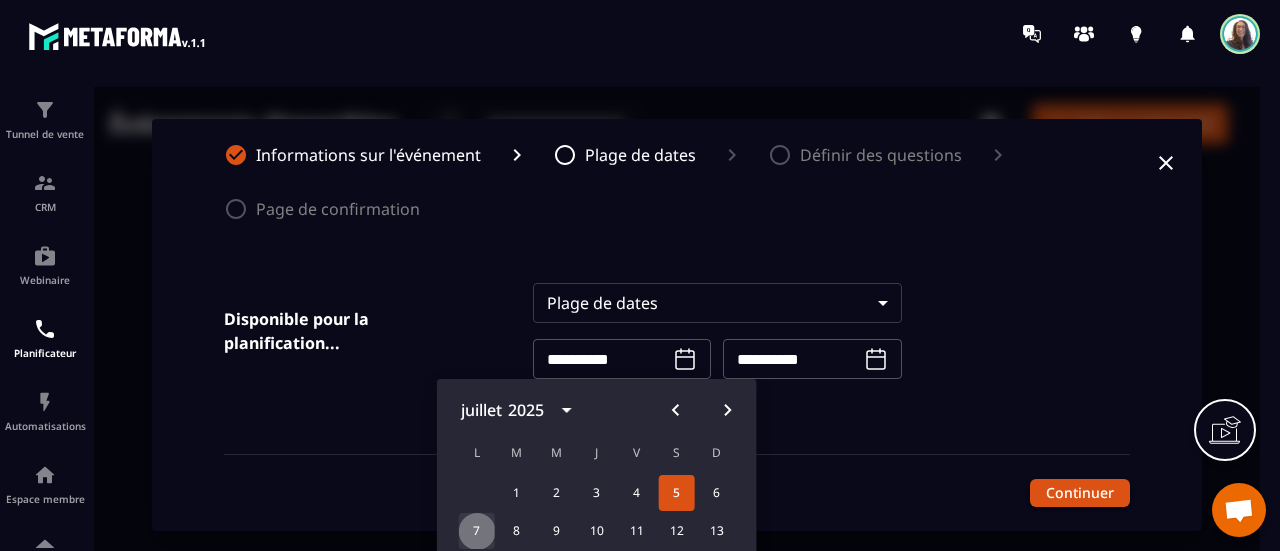 click on "7" at bounding box center [477, 531] 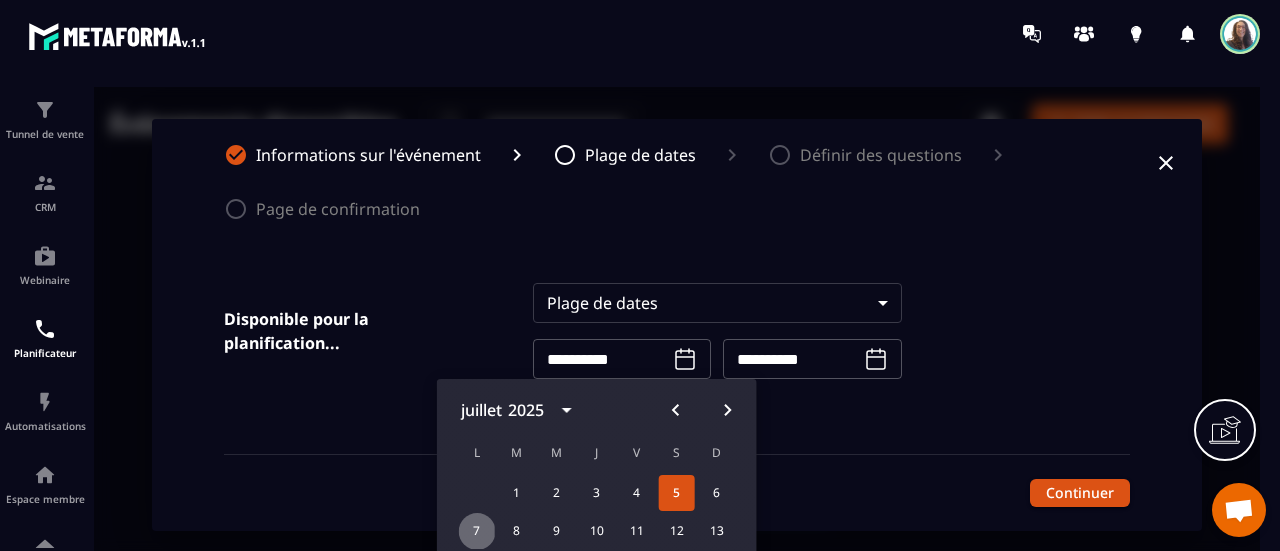 type on "**********" 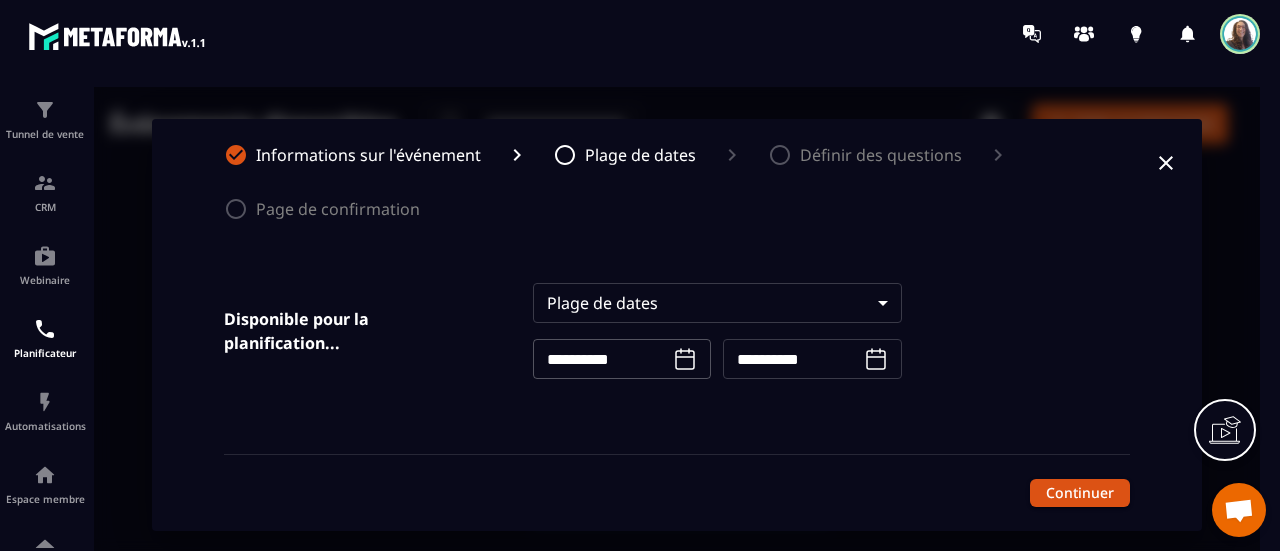 click on "**********" at bounding box center [789, 359] 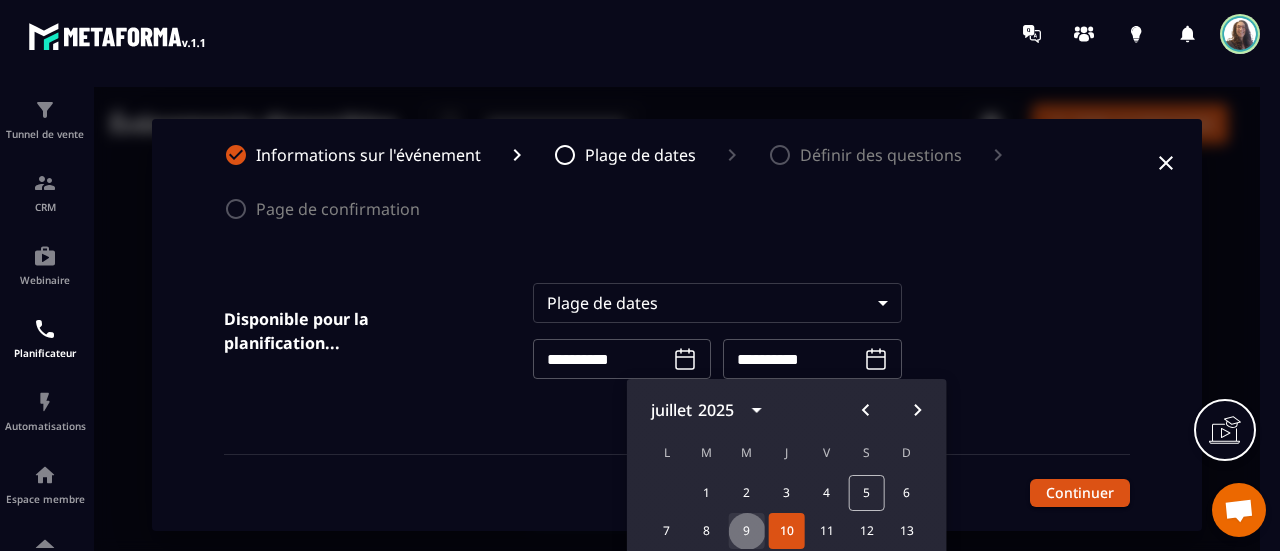 click on "9" at bounding box center (747, 531) 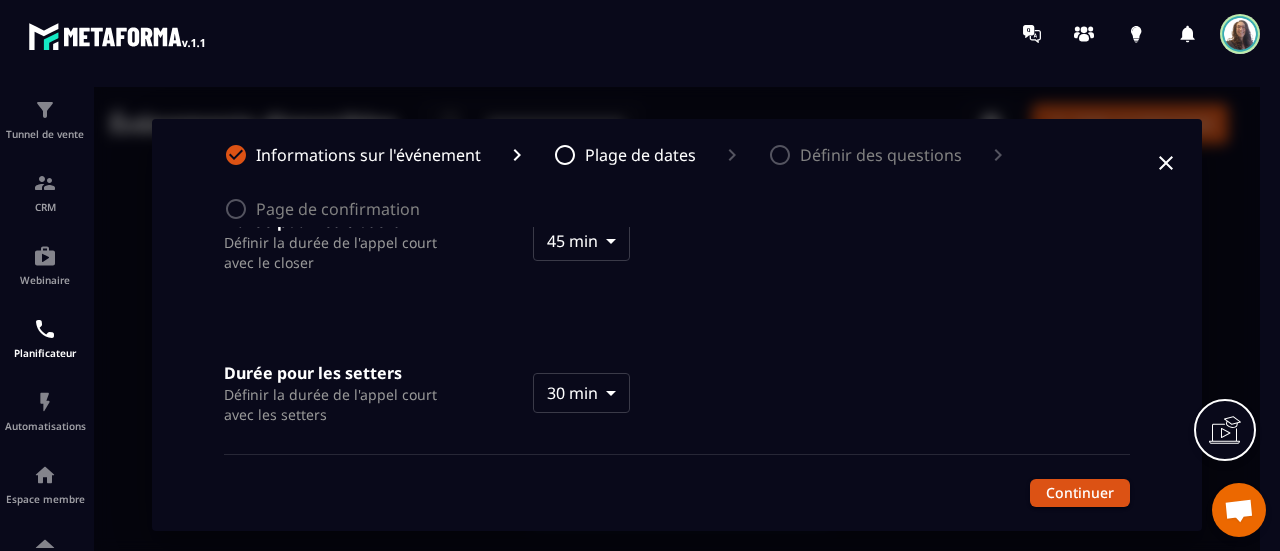 scroll, scrollTop: 300, scrollLeft: 0, axis: vertical 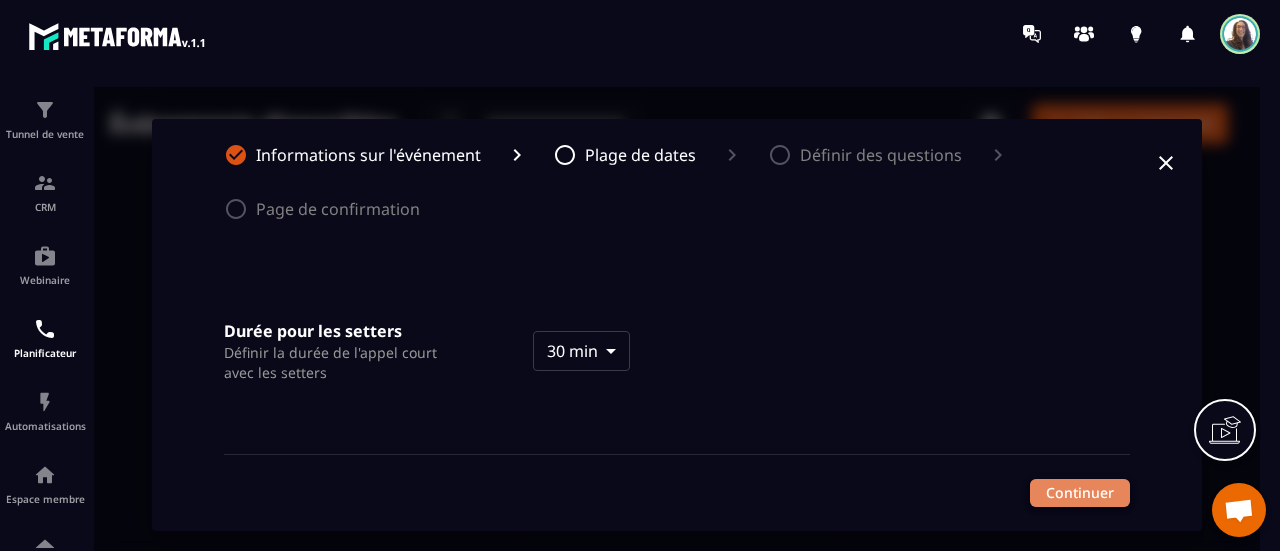 click on "Continuer" at bounding box center (1080, 493) 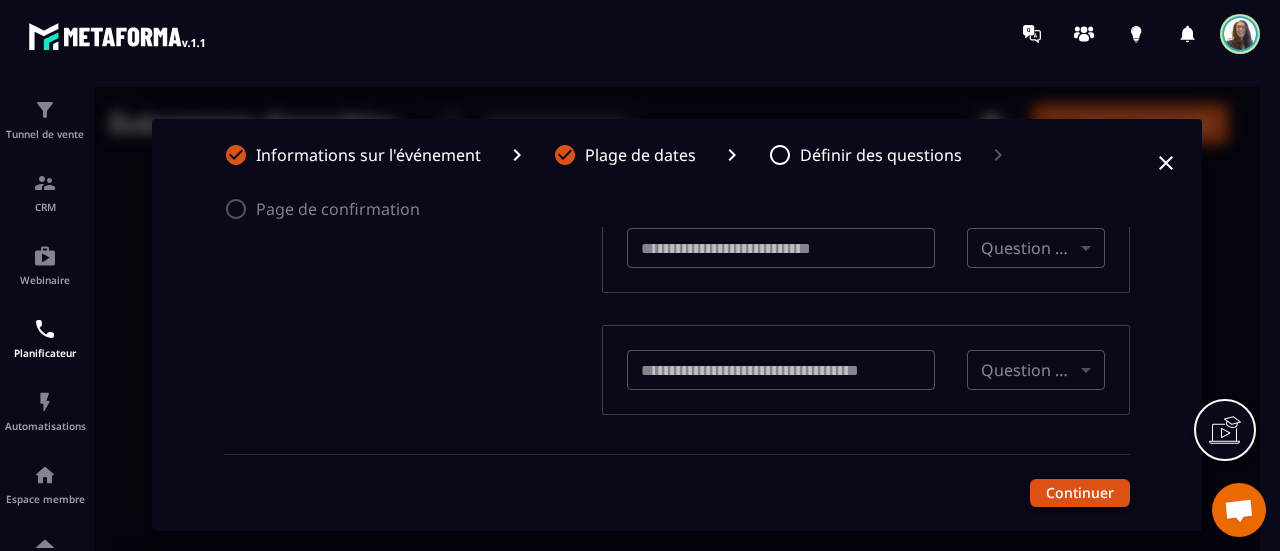 scroll, scrollTop: 0, scrollLeft: 0, axis: both 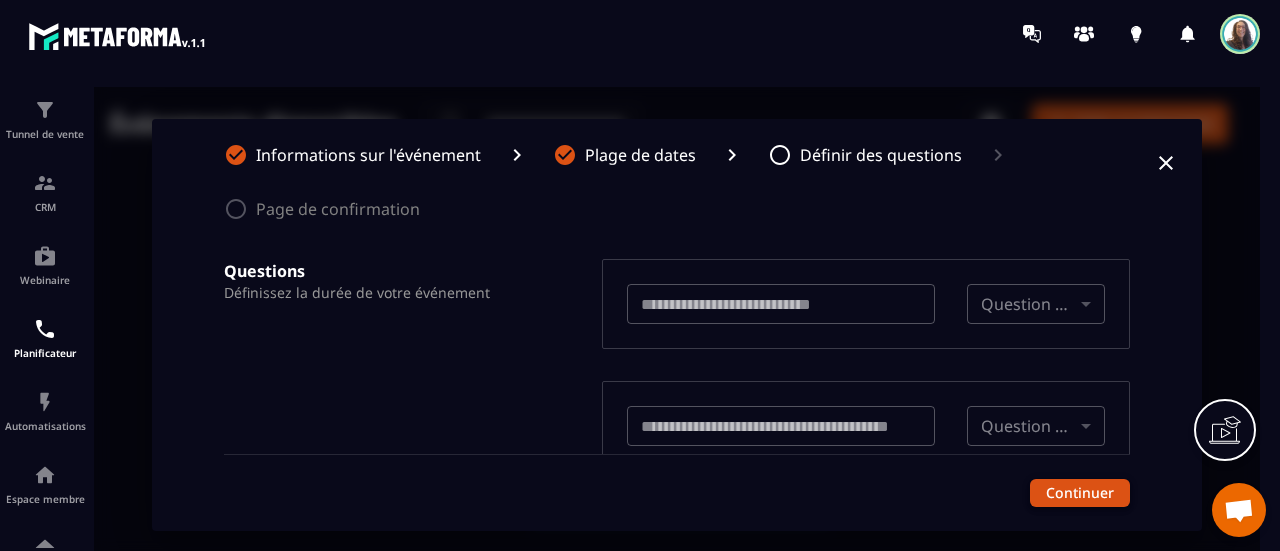 click on "Continuer" at bounding box center [1080, 493] 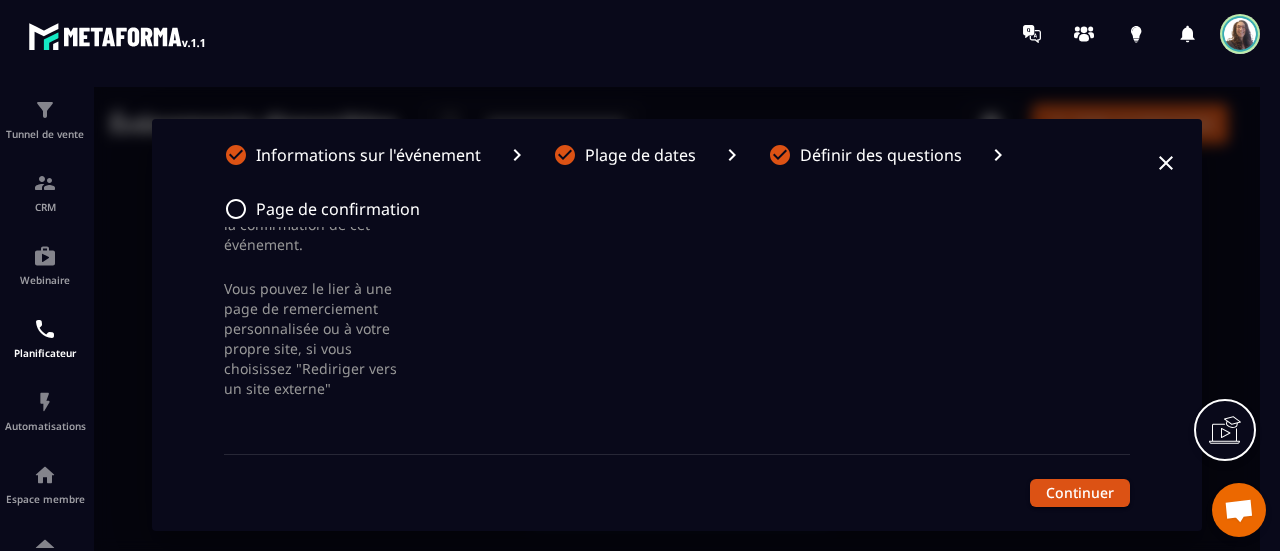 scroll, scrollTop: 136, scrollLeft: 0, axis: vertical 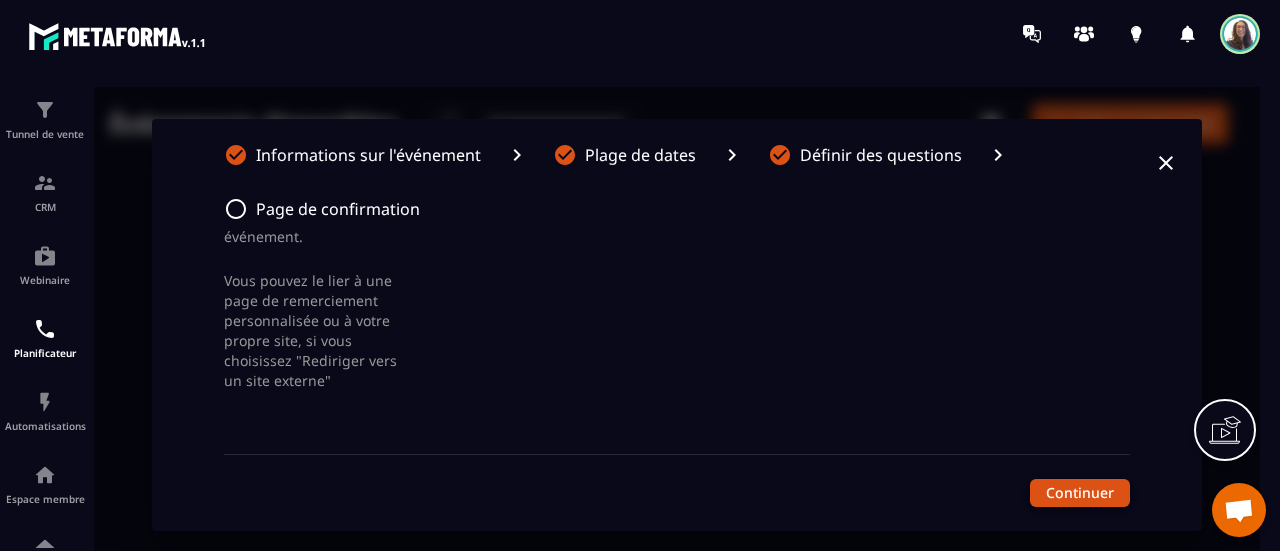 click on "Continuer" at bounding box center (1080, 493) 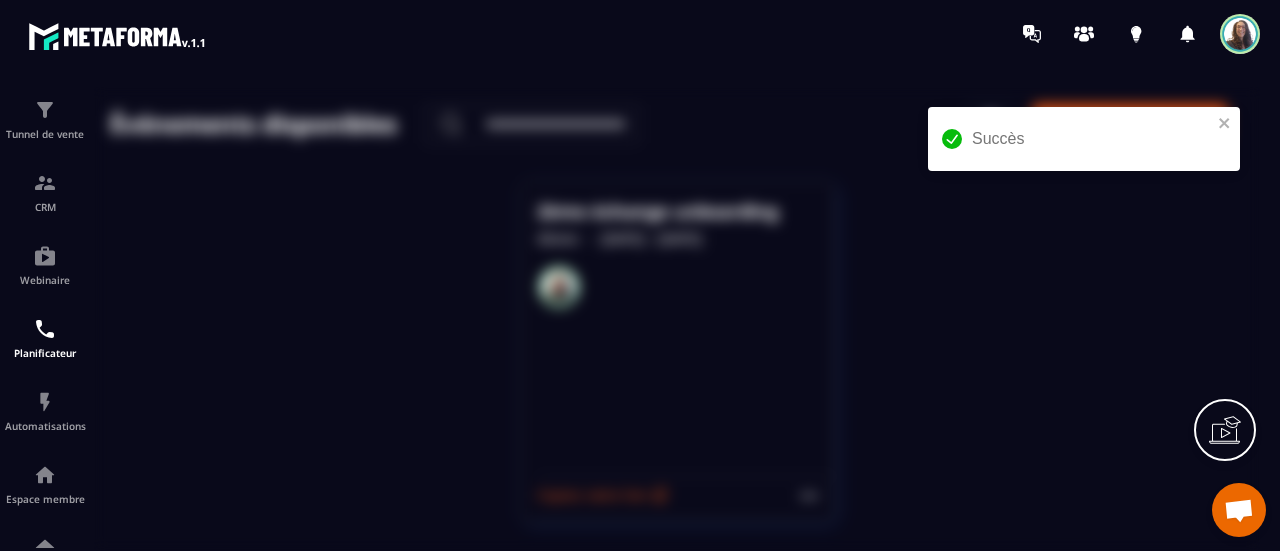 scroll, scrollTop: 0, scrollLeft: 0, axis: both 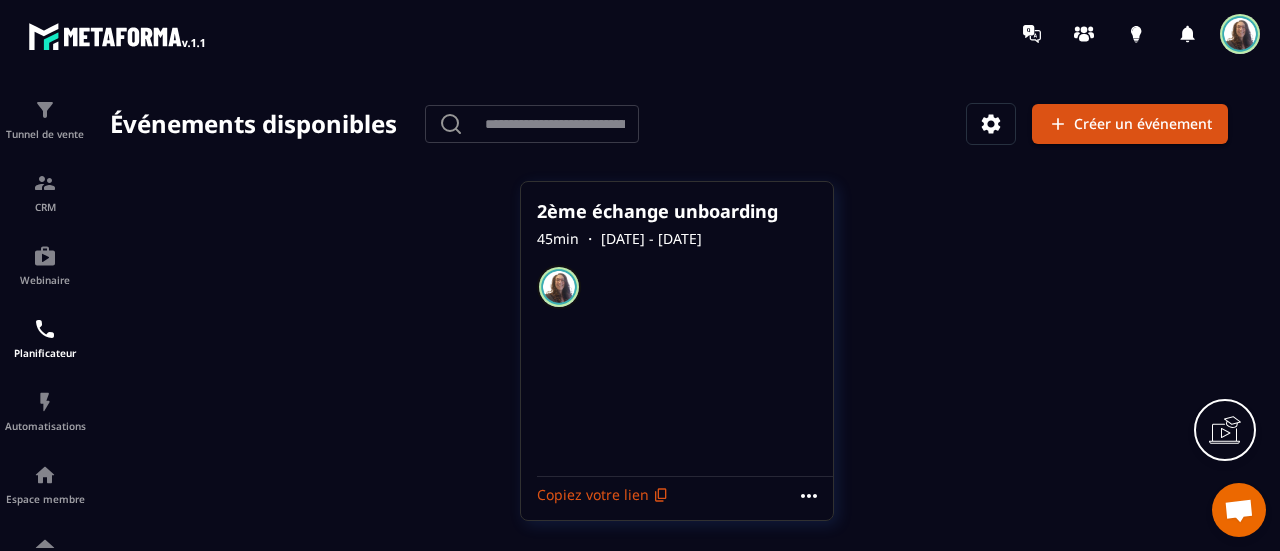 click at bounding box center (1240, 34) 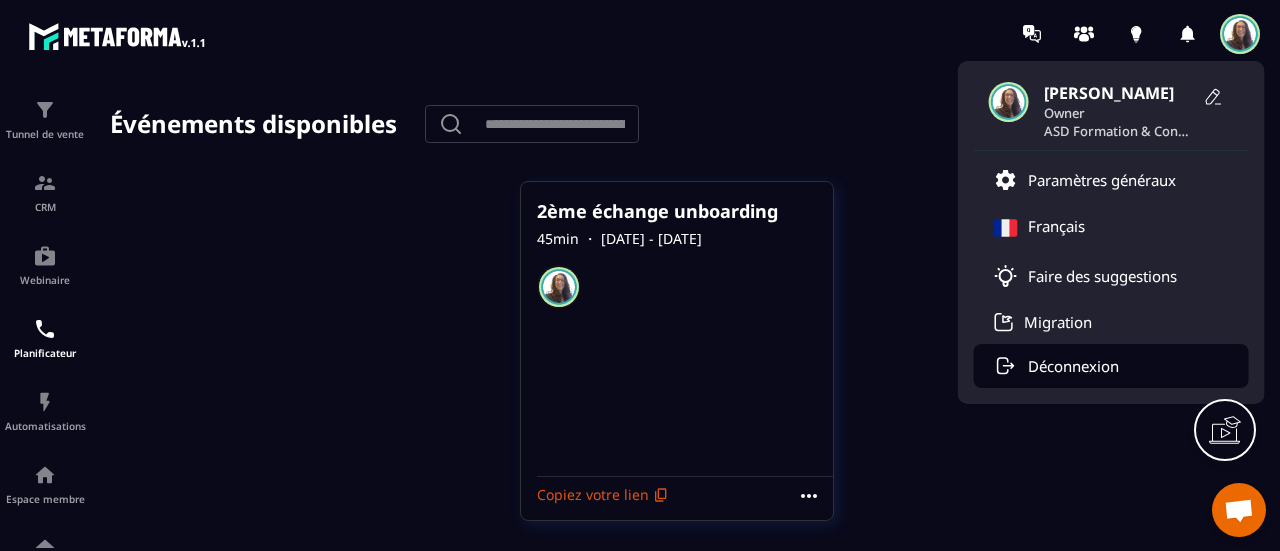 click on "Déconnexion" at bounding box center [1073, 366] 